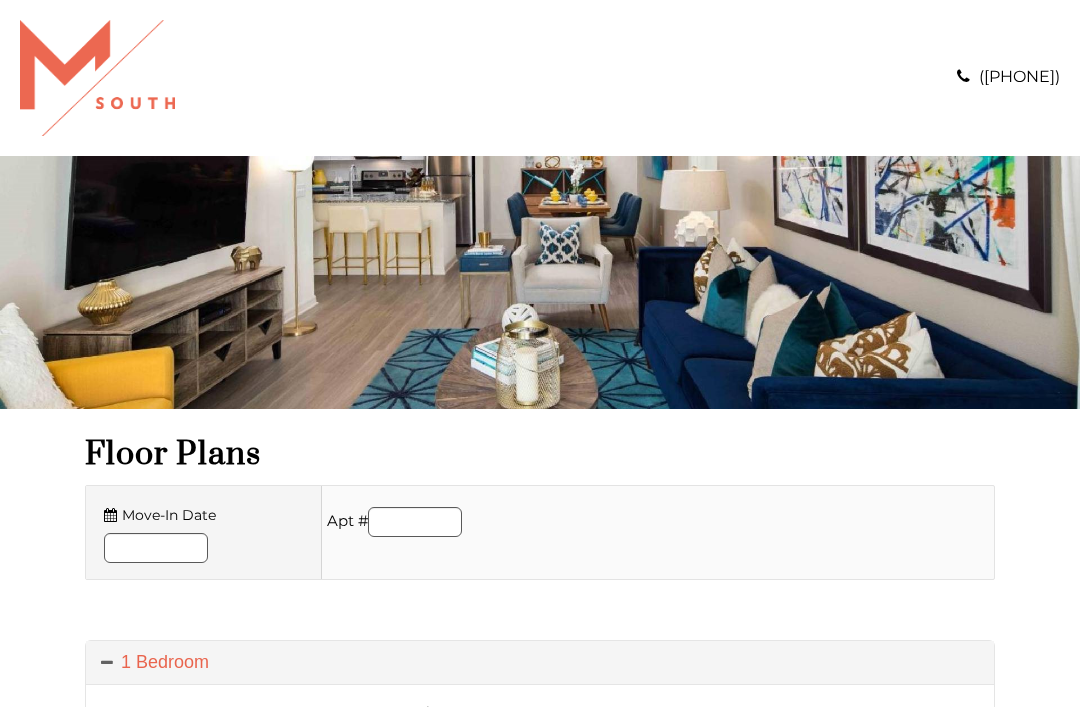 scroll, scrollTop: 0, scrollLeft: 0, axis: both 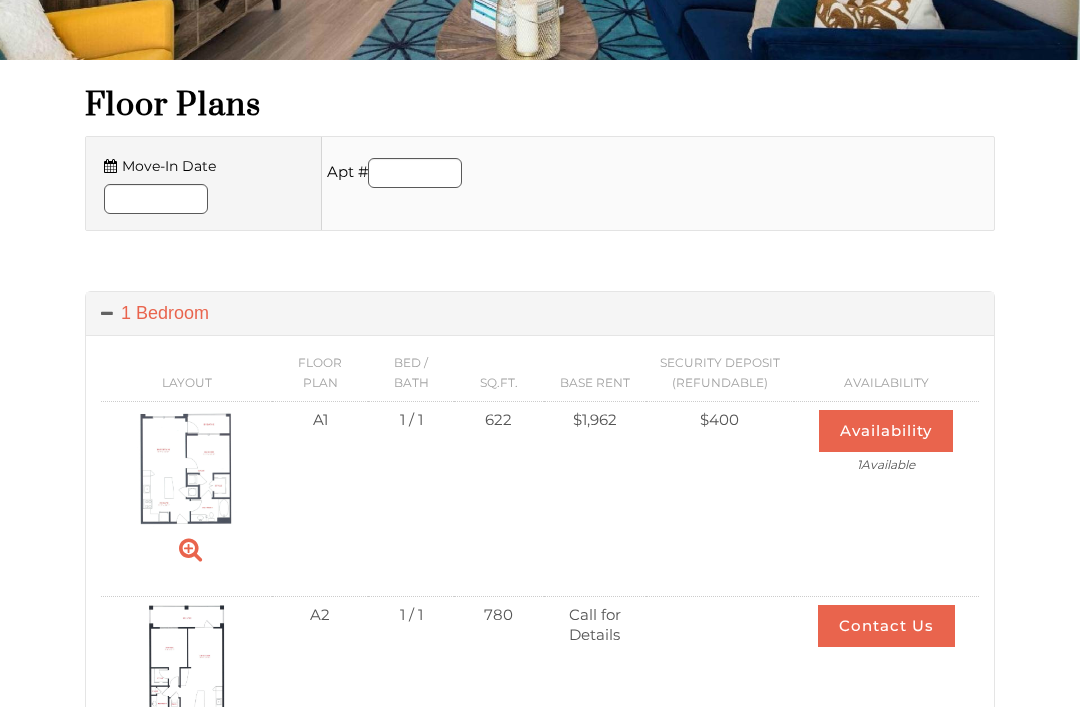 click on "Skip Navigation
Call us :   (813) 570-8014
Floor Plans
Move-In Date
Apt #  GO
List View
1 Bedroom
Layout
Floor Plan
Bed / Bath
Sq.Ft.
Base Rent
Security Deposit (Refundable)
Availability
Video
Floor Plan A1
Bed/Bath 1 / 1
622 Square Foot
Base Rent $1,962 1" at bounding box center [540, 4] 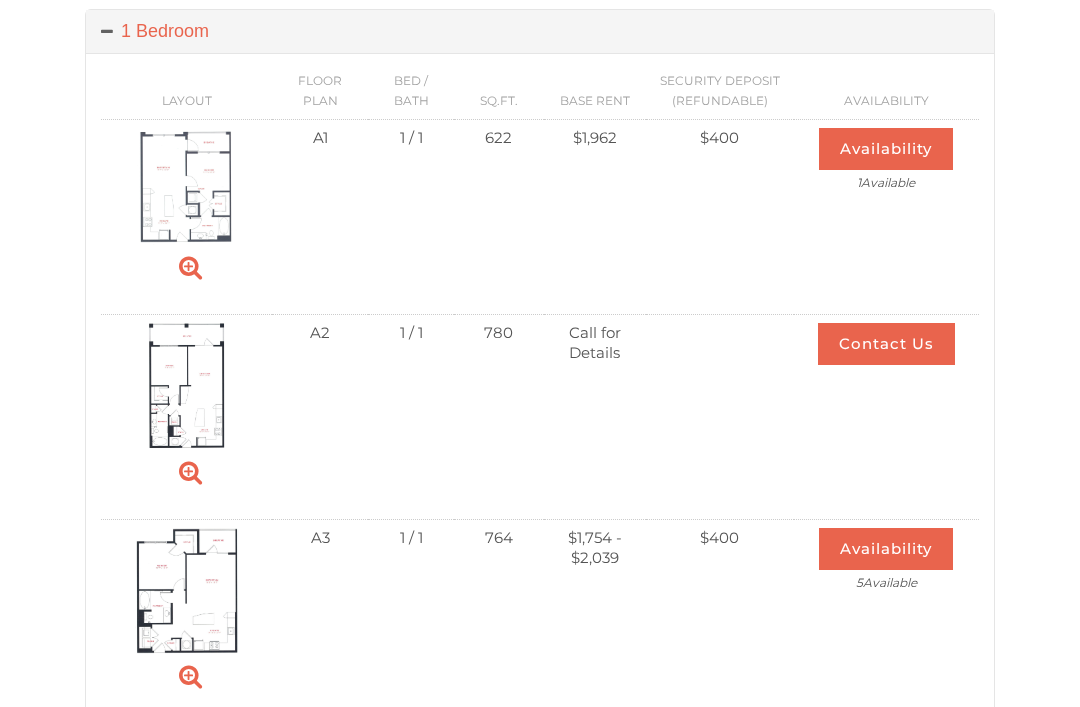 scroll, scrollTop: 631, scrollLeft: 0, axis: vertical 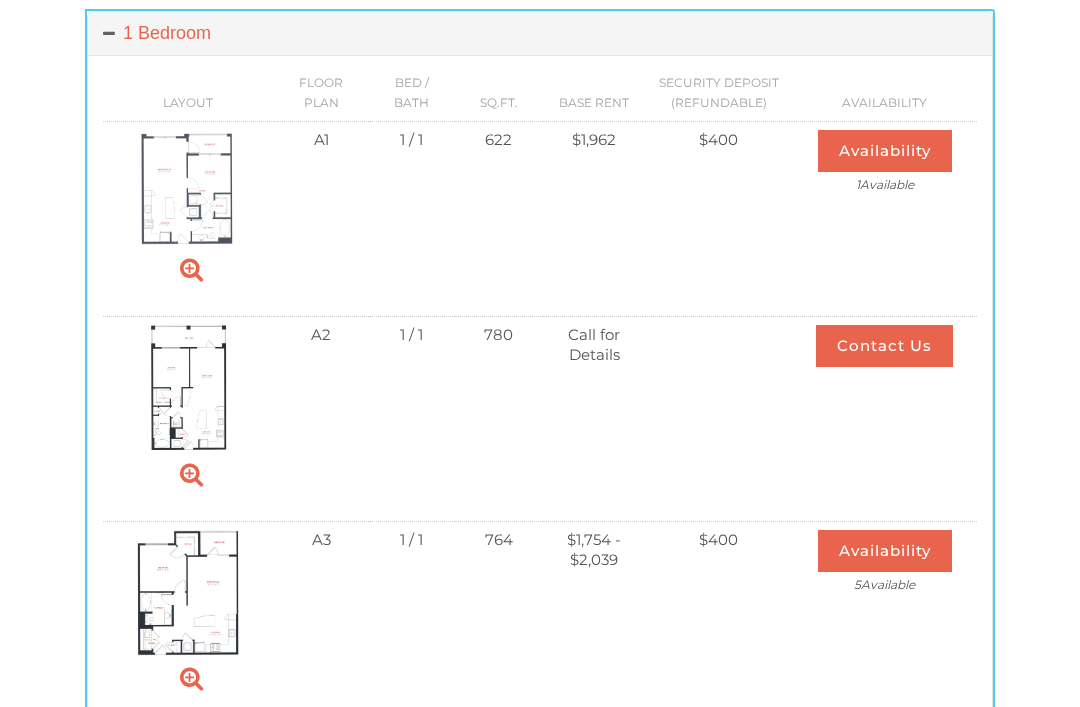 click on "Availability" at bounding box center [885, 552] 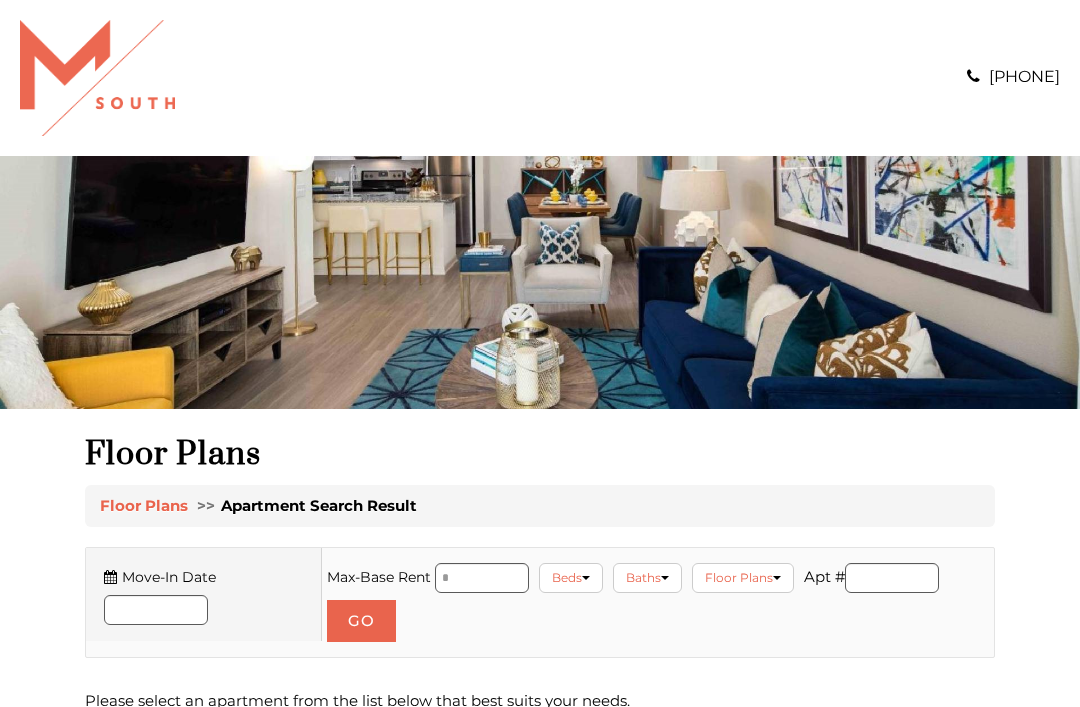 scroll, scrollTop: 0, scrollLeft: 0, axis: both 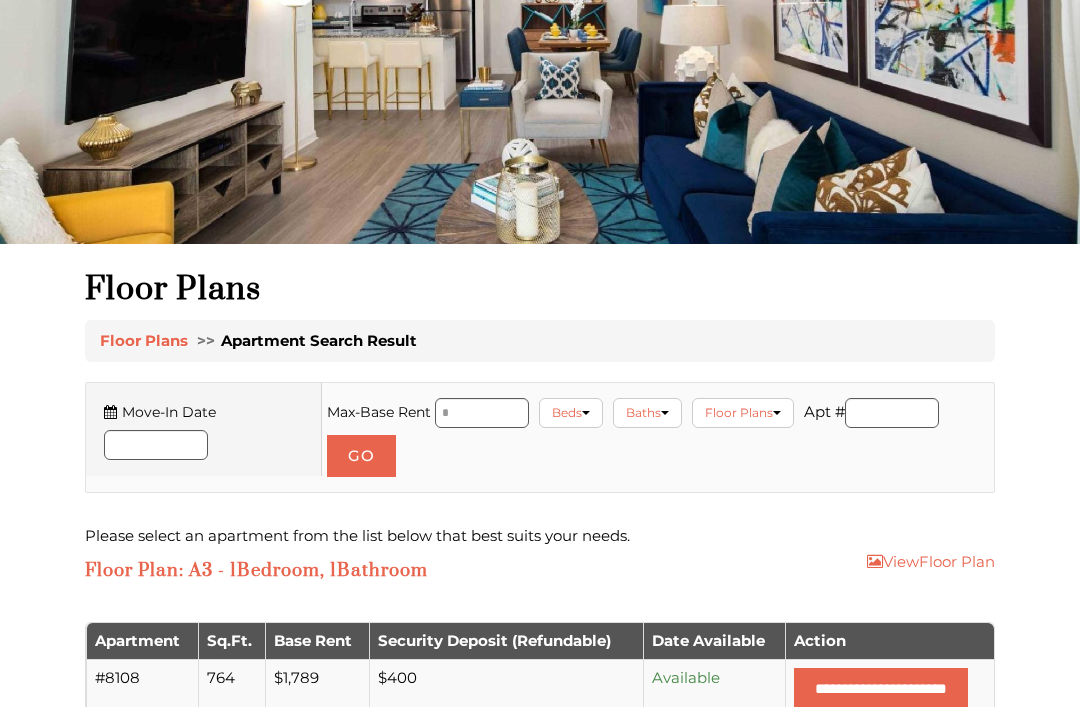 click on "Skip Navigation
Call us :   [PHONE]
Floor Plans
Floor Plans
>> Apartment Search Result
Move-In Date
Max-Base Rent    Beds
1 Bedroom
2 Bedroom
3 Bedroom
Baths
1.00 Bath
2.00 Bath
Floor Plans
A1
A2
A3
A4
B1
B1A
B2
C1
Apt #  GO
Grid View       Map View
Please select an apartment from the list below that best suits your needs.
Floor Plan  : A3 - 1  Bedroom , 1  Bathroom  View  Floor Plan   Apartment Details and Selection for Floor Plan: A3 - 1 Bedroom, 1 Bathroom Apartment Sq.Ft. Base Rent Security Deposit (Refundable) #8108" at bounding box center [540, 188] 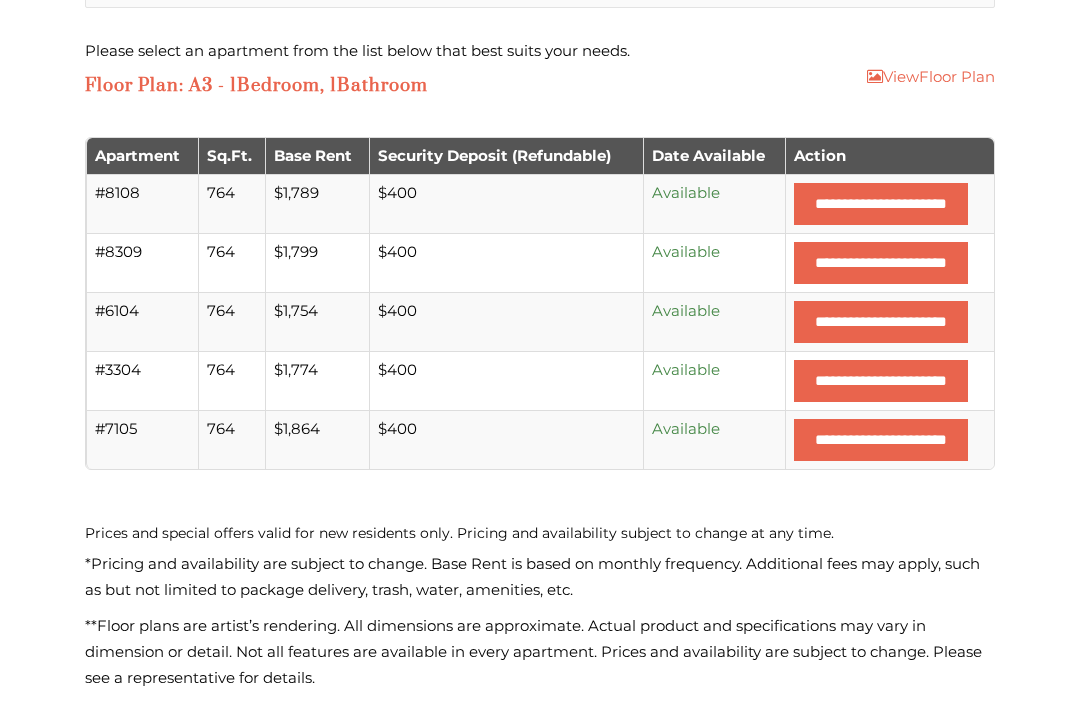 scroll, scrollTop: 650, scrollLeft: 0, axis: vertical 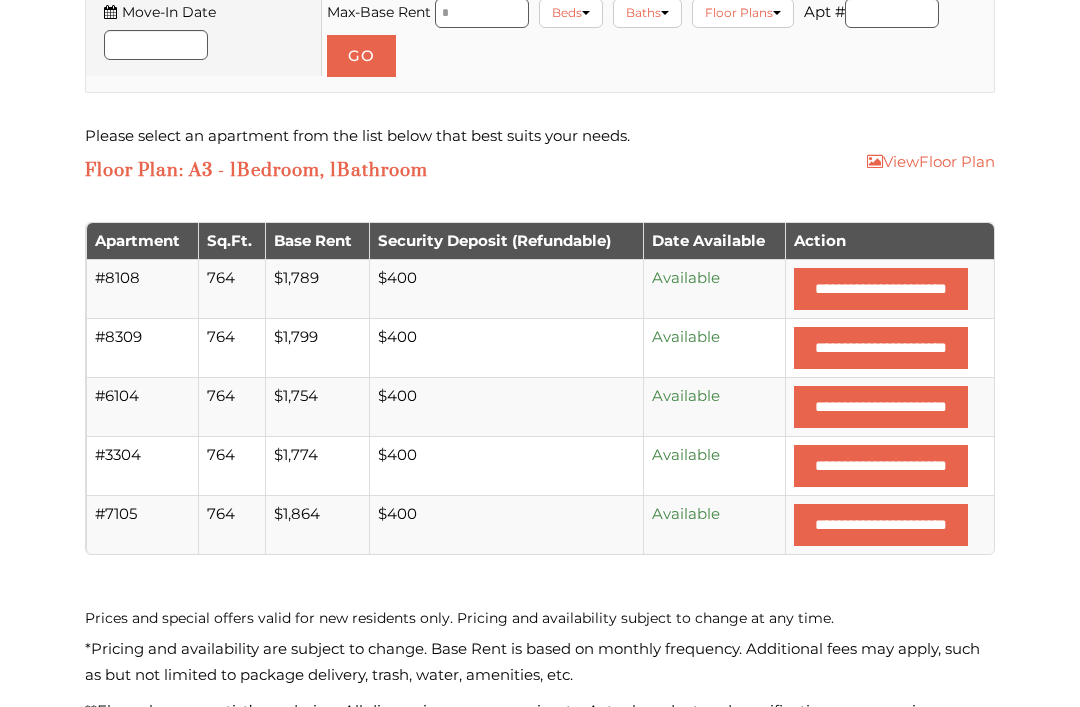 click on "Skip Navigation
Call us :   [PHONE]
Floor Plans
Floor Plans
>> Apartment Search Result
Move-In Date
Max-Base Rent    Beds
1 Bedroom
2 Bedroom
3 Bedroom
Baths
1.00 Bath
2.00 Bath
Floor Plans
A1
A2
A3
A4
B1
B1A
B2
C1
Apt #  GO
Grid View       Map View
Please select an apartment from the list below that best suits your needs.
Floor Plan  : A3 - 1  Bedroom , 1  Bathroom  View  Floor Plan   Apartment Details and Selection for Floor Plan: A3 - 1 Bedroom, 1 Bathroom Apartment Sq.Ft. Base Rent Security Deposit (Refundable)" at bounding box center (540, -211) 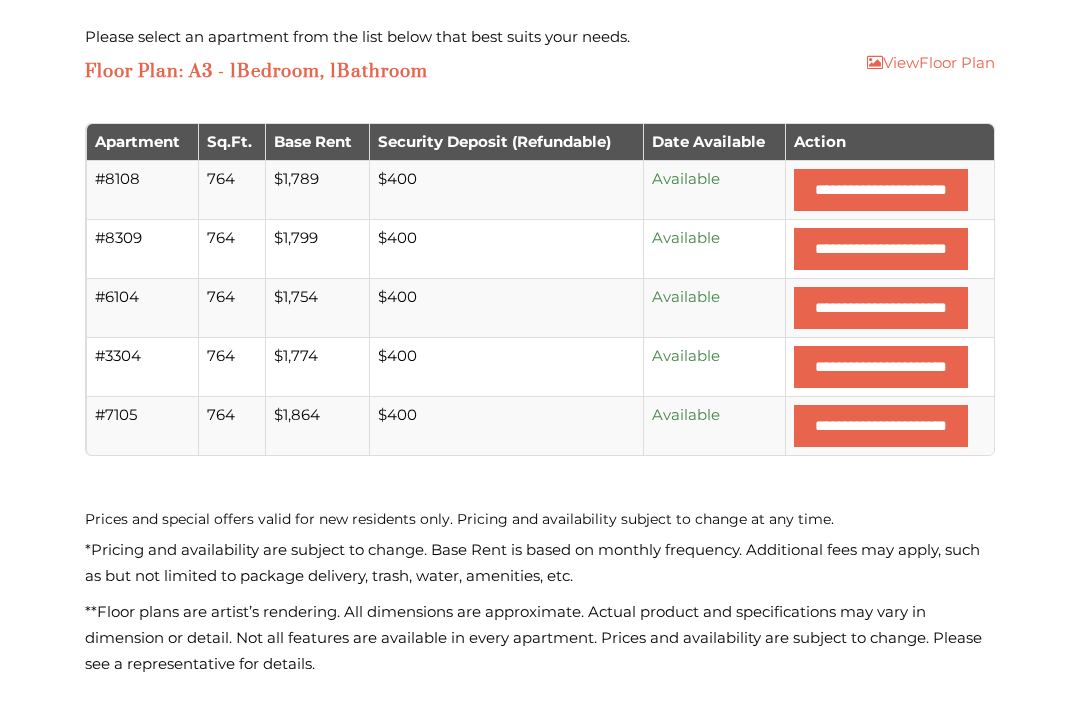 scroll, scrollTop: 664, scrollLeft: 0, axis: vertical 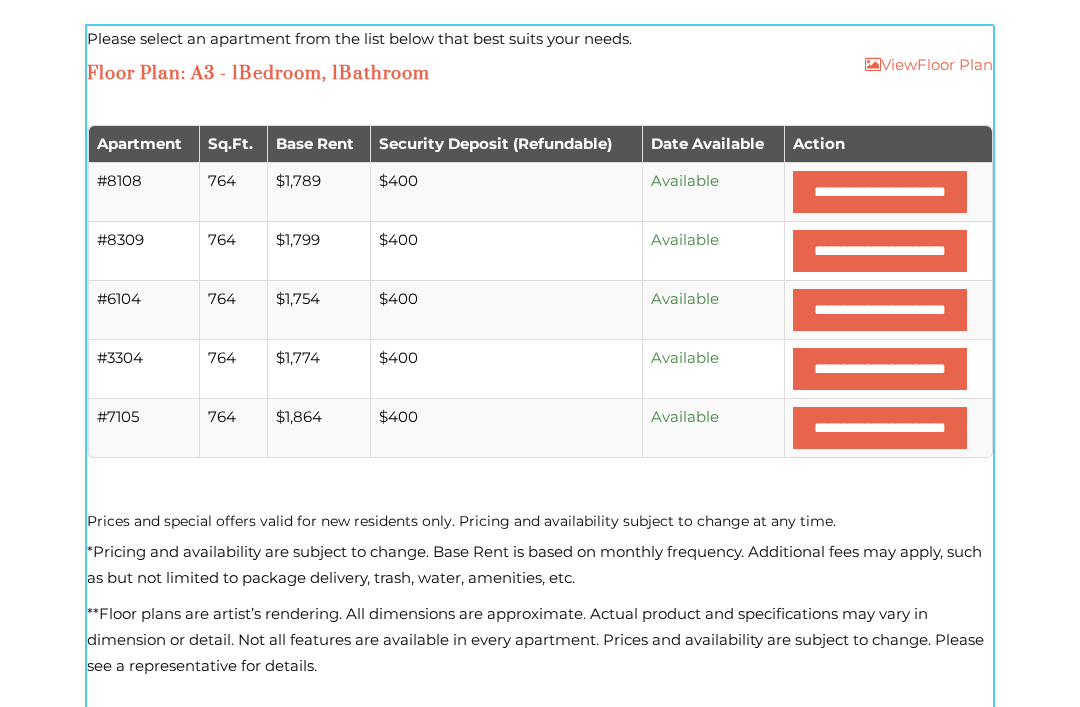 click on "**********" at bounding box center [880, 310] 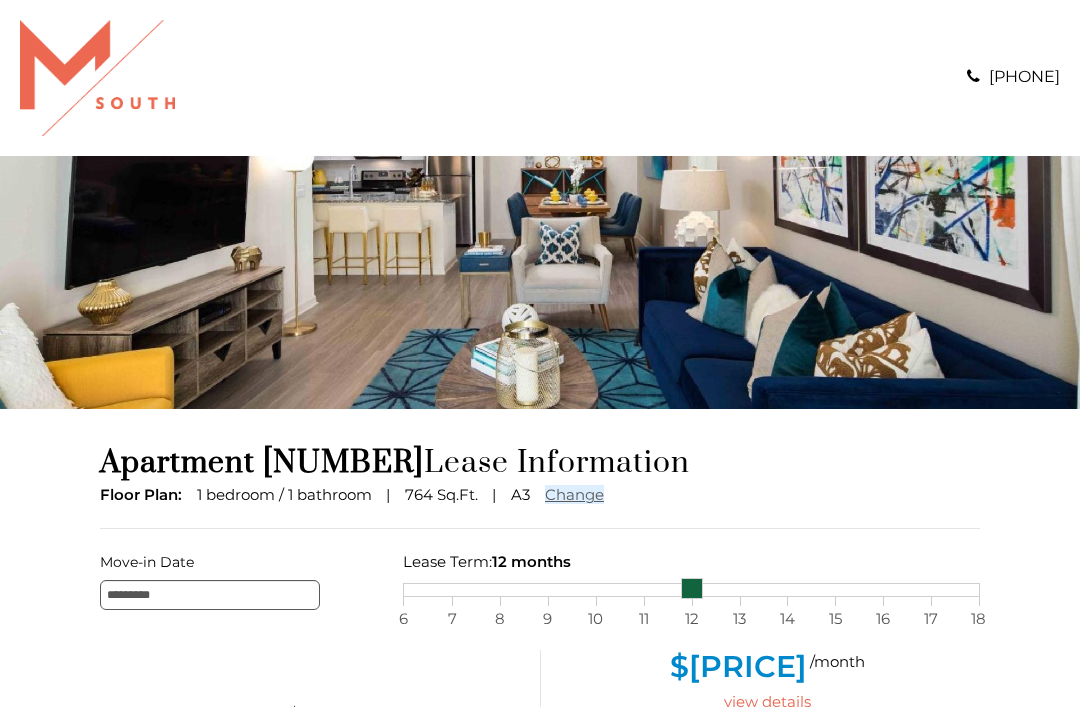 scroll, scrollTop: 0, scrollLeft: 0, axis: both 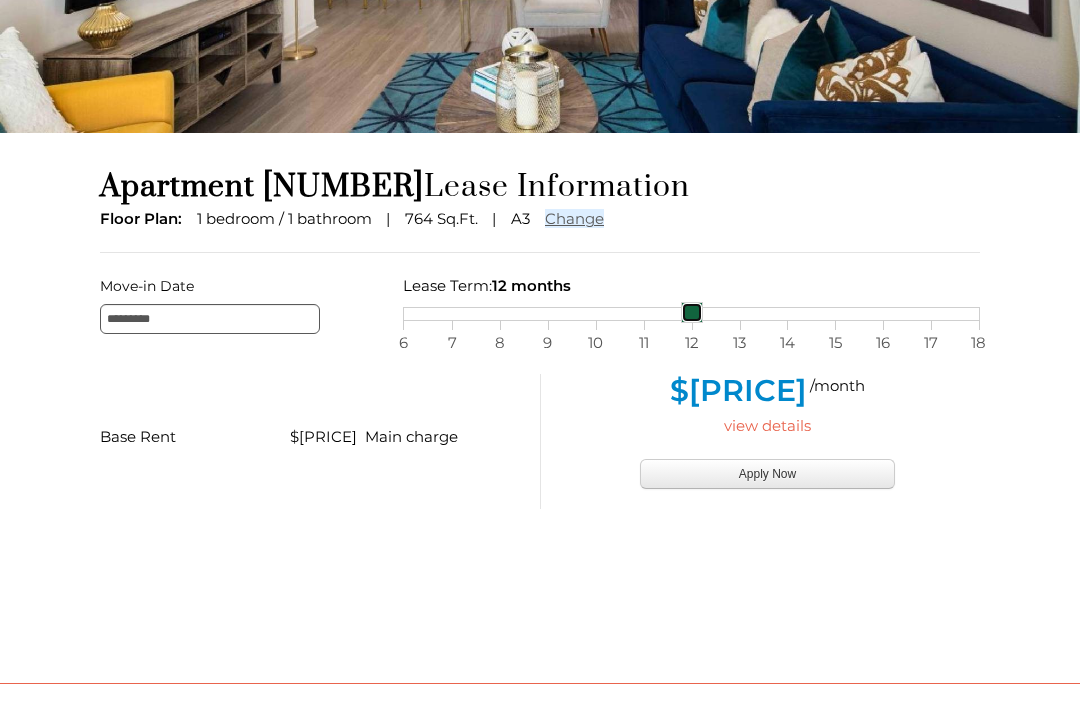 click on "6 7 8 9 10 11 12 13 14 15 16 17 18" at bounding box center [691, 314] 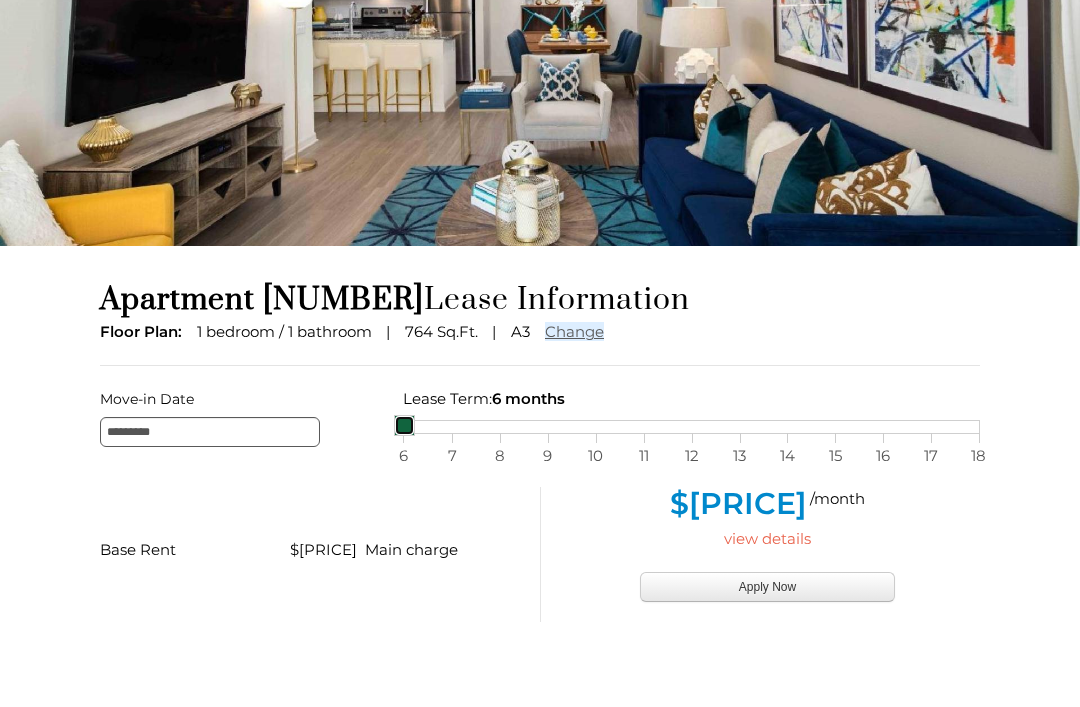 scroll, scrollTop: 163, scrollLeft: 0, axis: vertical 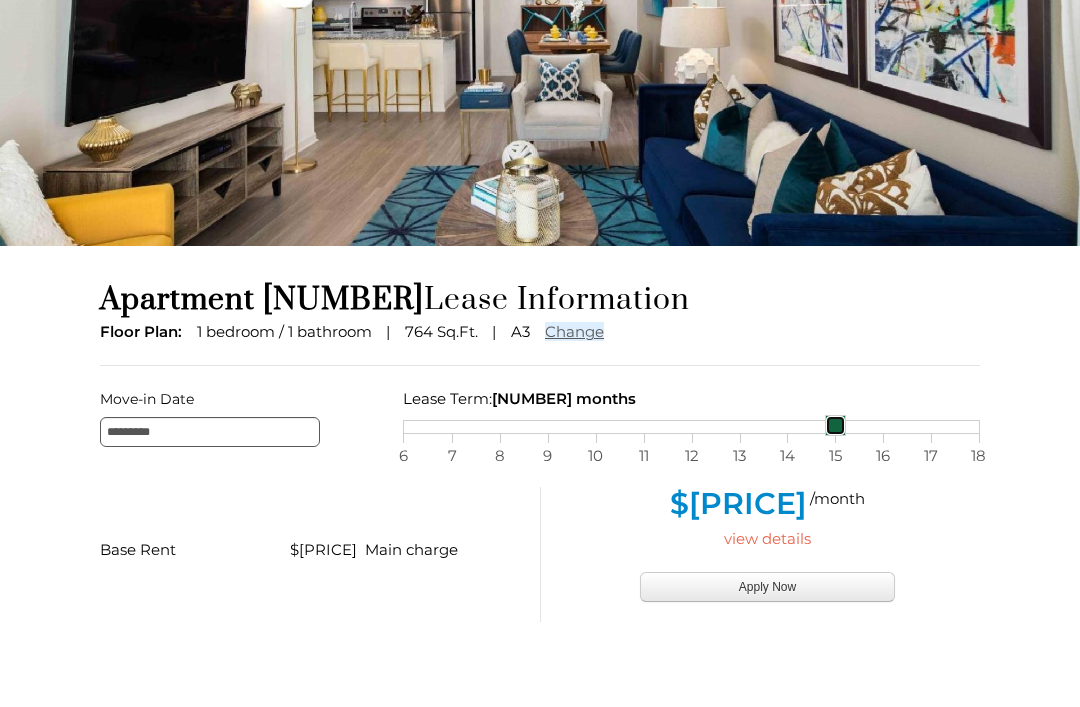 click on "6 7 8 9 10 11 12 13 14 15 16 17 18" at bounding box center (691, 427) 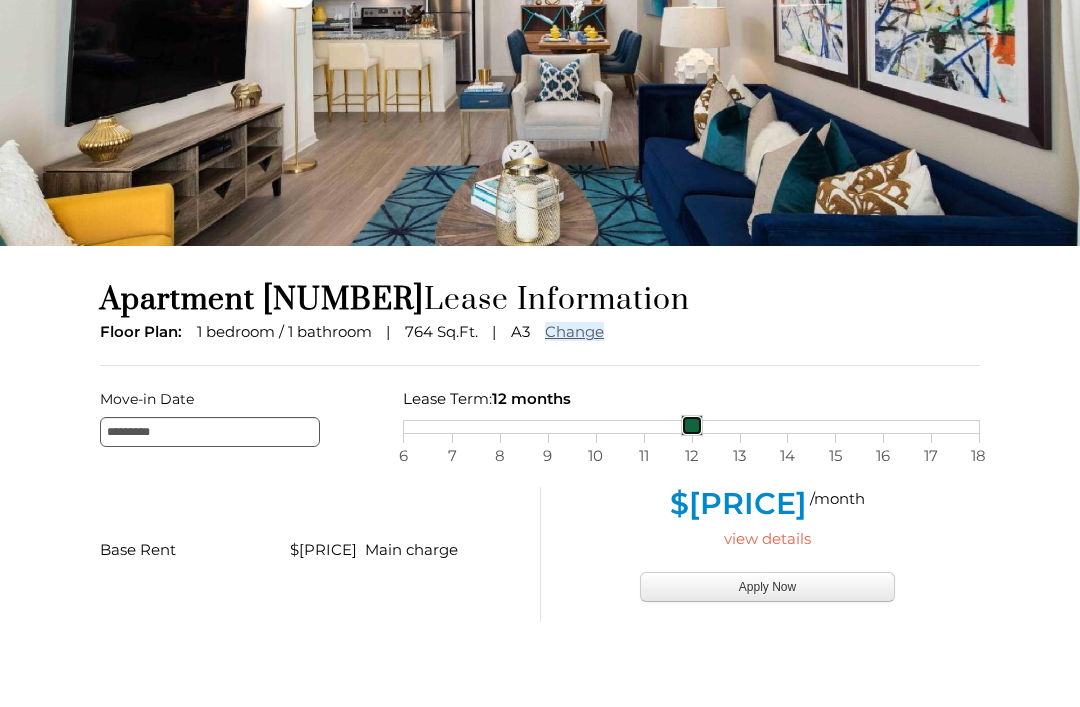 click on "6 7 8 9 10 11 12 13 14 15 16 17 18" at bounding box center [691, 427] 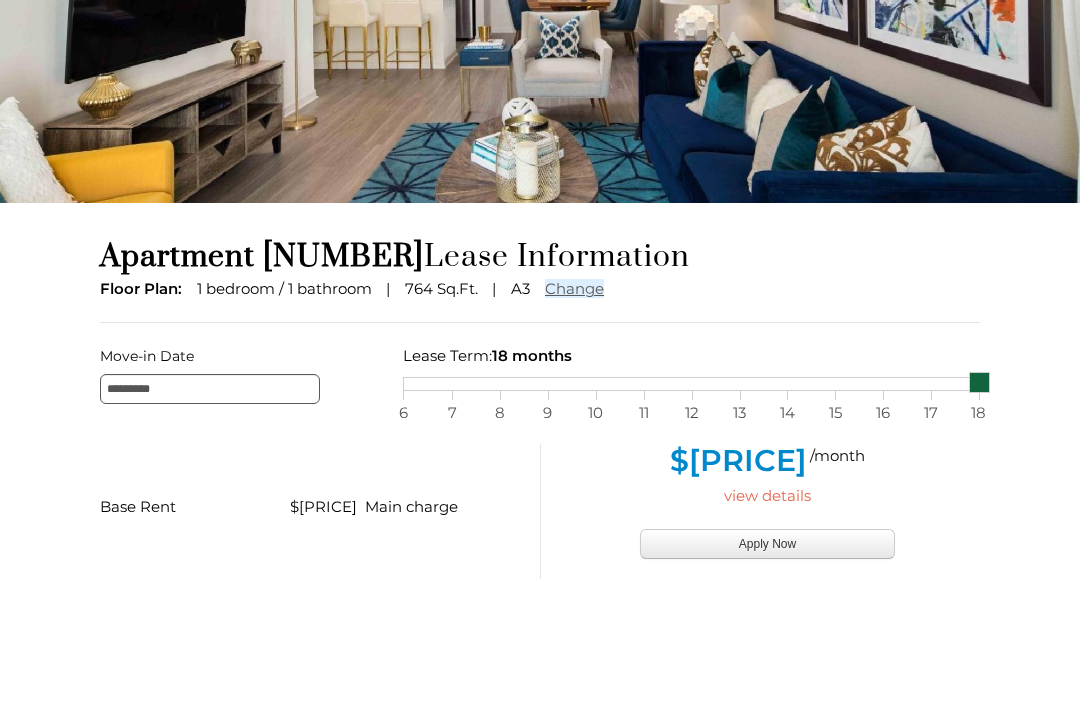 click on "view details" at bounding box center [767, 496] 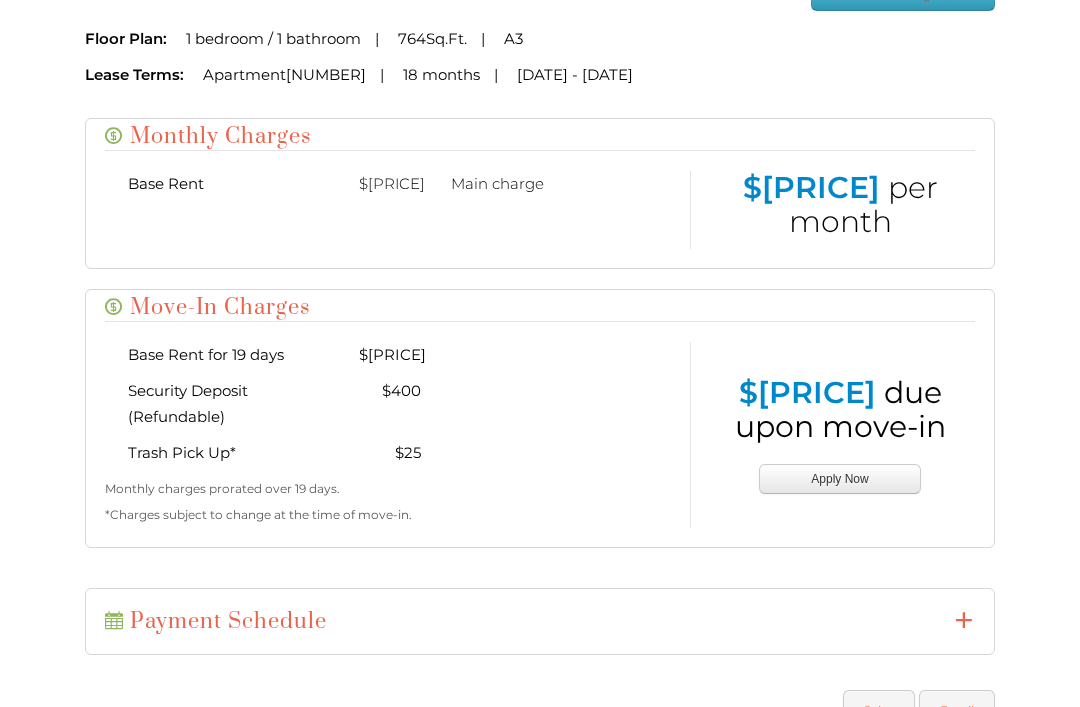 click on "Move-In Charges
Base Rent for 19 days   $1,075.03   Security Deposit (Refundable)   $400   Trash Pick Up *   $25
Monthly charges prorated over 19 days. *Charges subject to change at the time of move-in.
$1,500.03   due upon move-in
Apply Now" at bounding box center (540, 429) 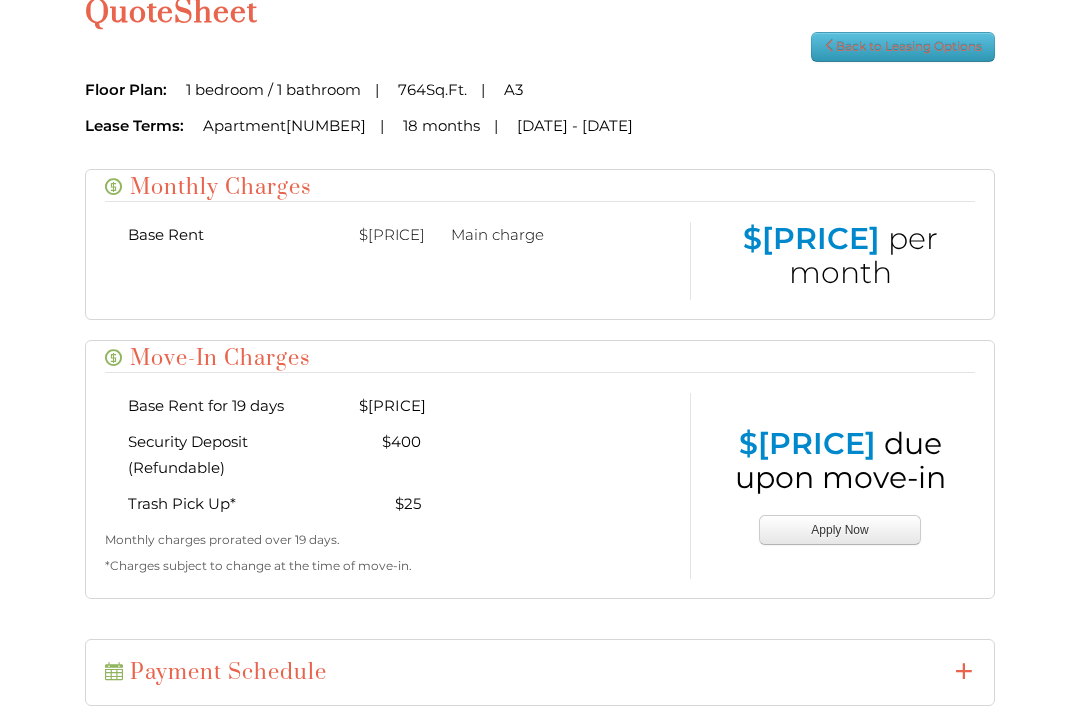 scroll, scrollTop: 457, scrollLeft: 0, axis: vertical 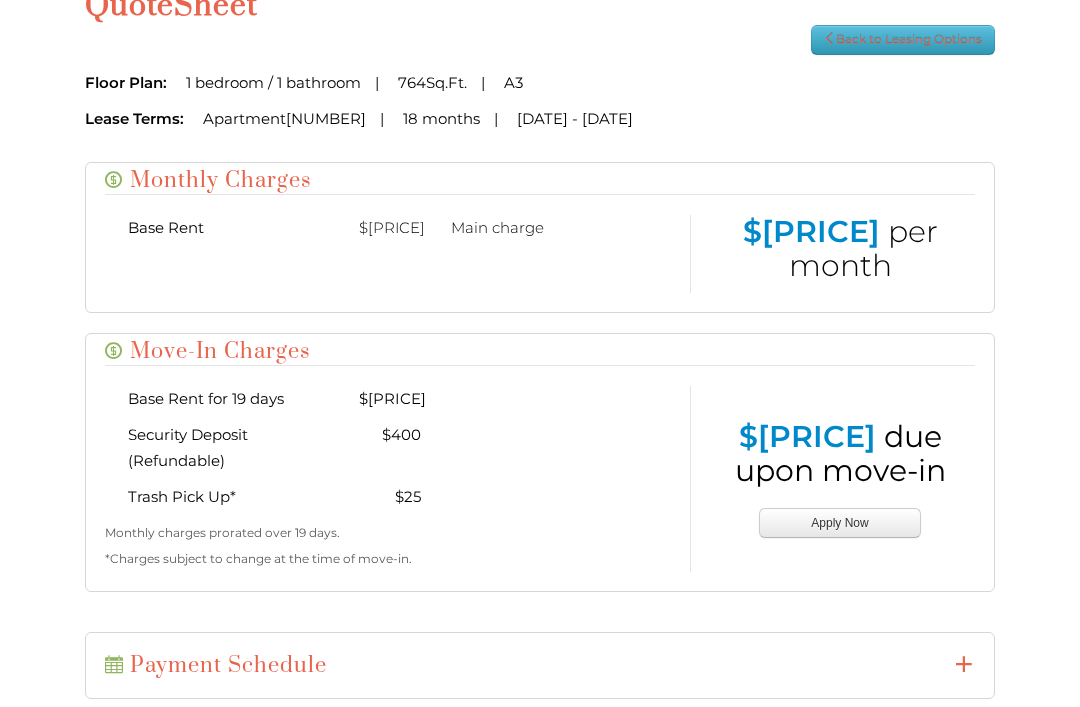 click on "Move-In Charges" at bounding box center (540, 352) 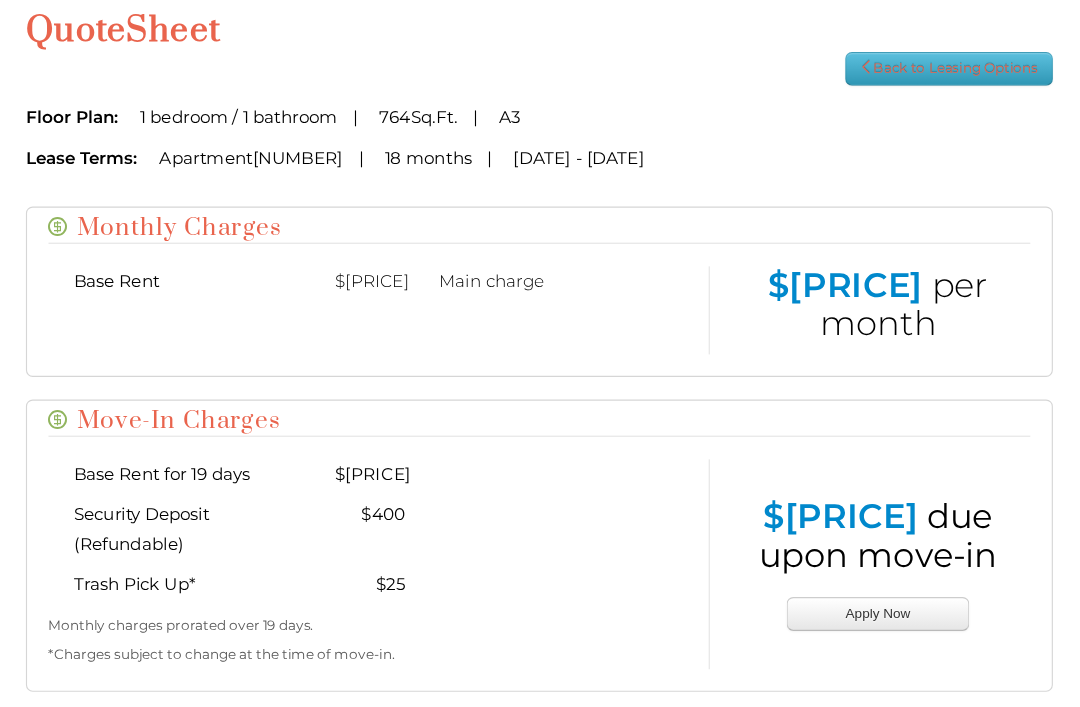 click on "$1,754   per month" at bounding box center [840, 275] 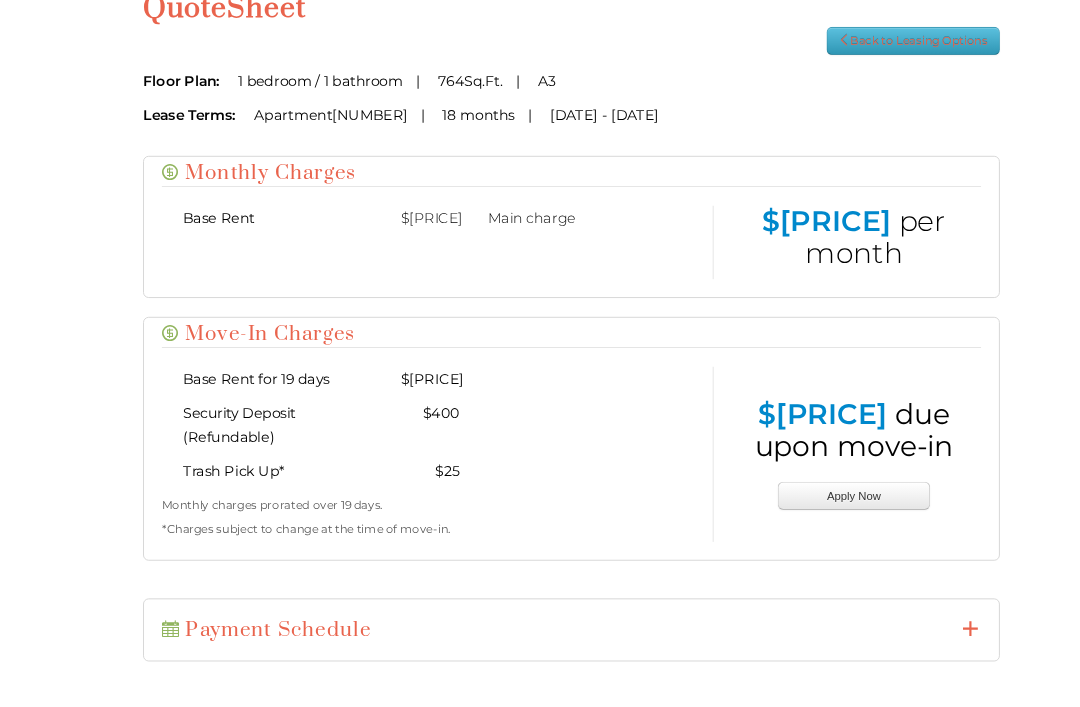 scroll, scrollTop: 421, scrollLeft: 0, axis: vertical 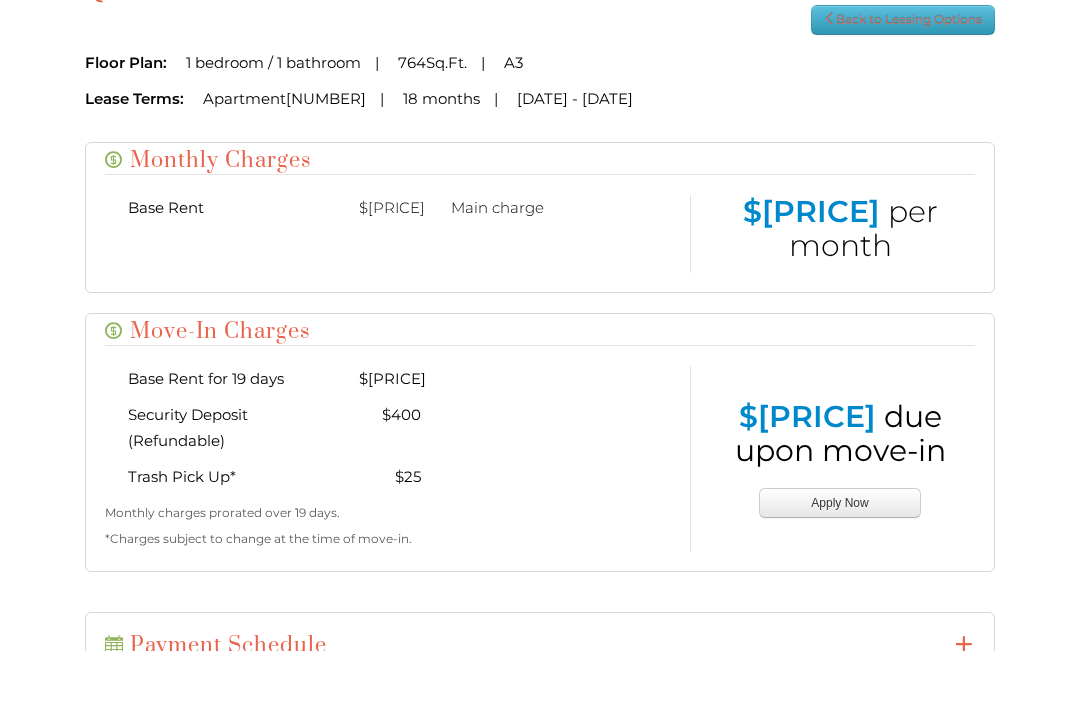 click on "Move-In Charges
Base Rent for 19 days   $1,075.03   Security Deposit (Refundable)   $400   Trash Pick Up *   $25
Monthly charges prorated over 19 days. *Charges subject to change at the time of move-in.
$1,500.03   due upon move-in
Apply Now" at bounding box center (540, 498) 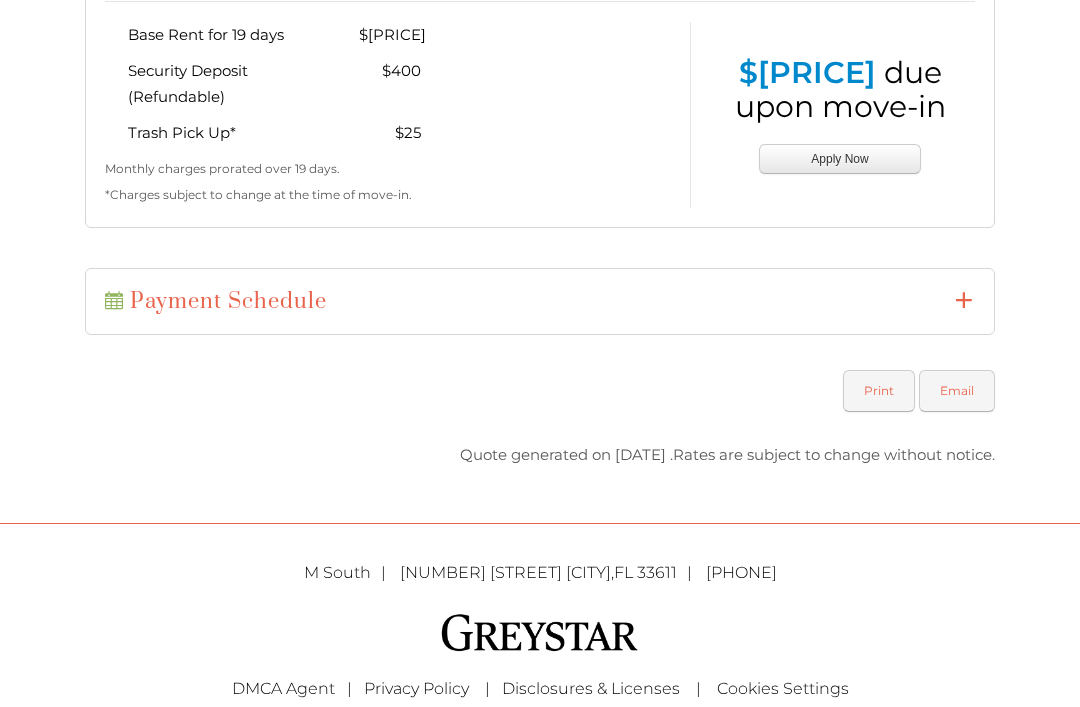 scroll, scrollTop: 821, scrollLeft: 0, axis: vertical 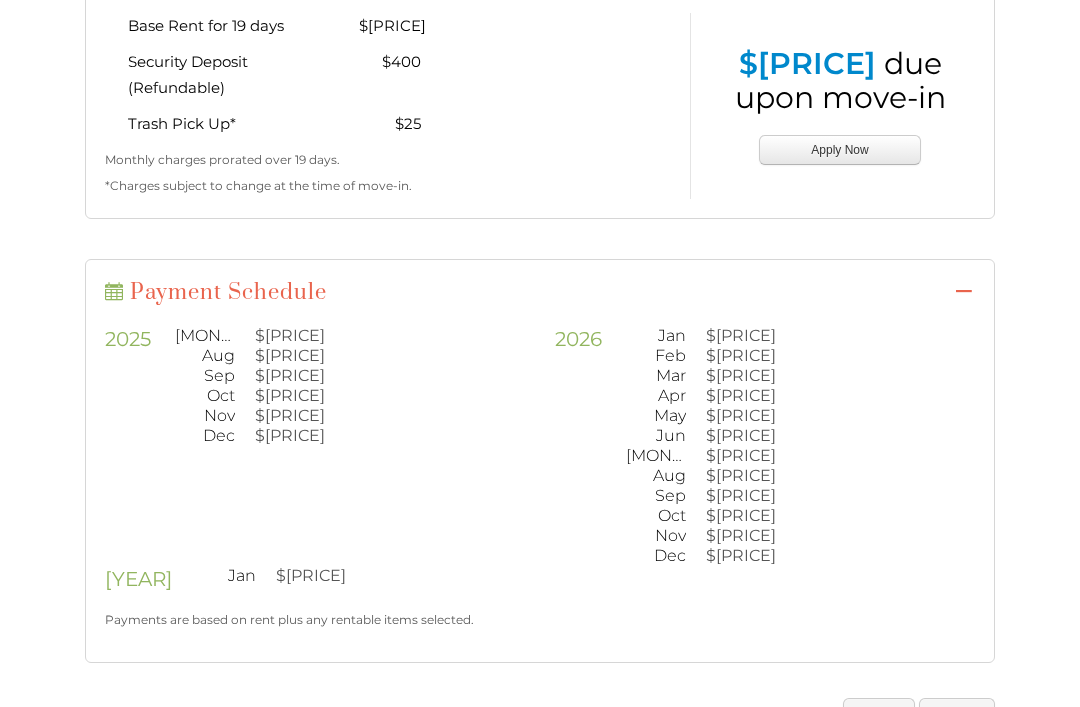 click at bounding box center [964, 291] 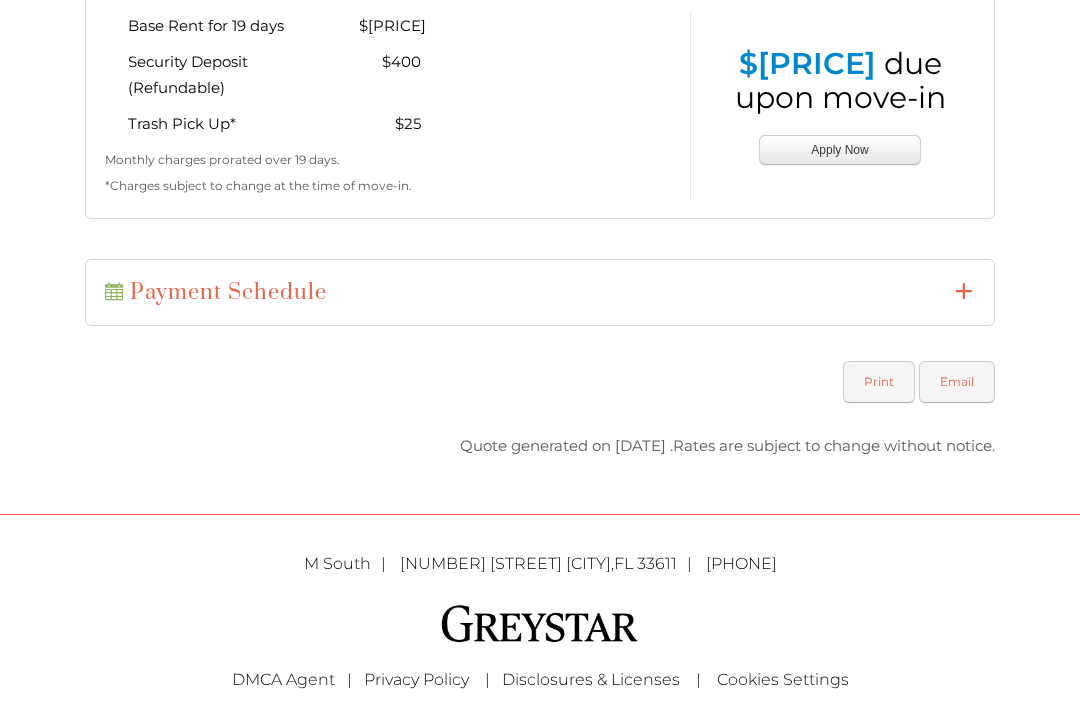 scroll, scrollTop: 821, scrollLeft: 0, axis: vertical 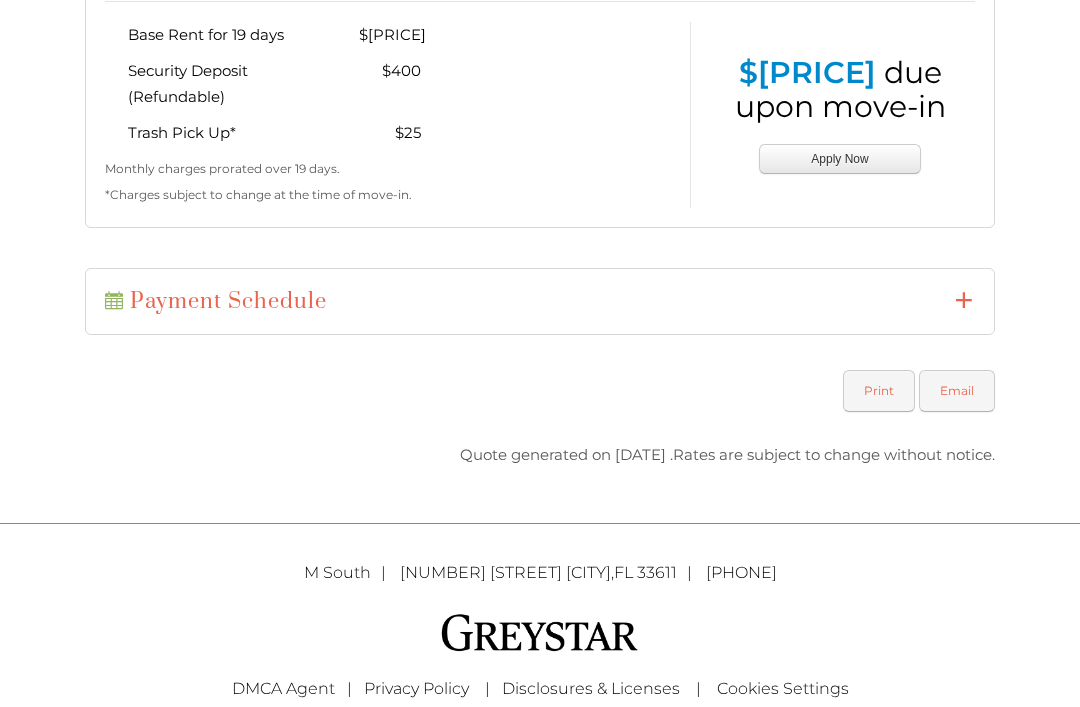 click at bounding box center (964, 300) 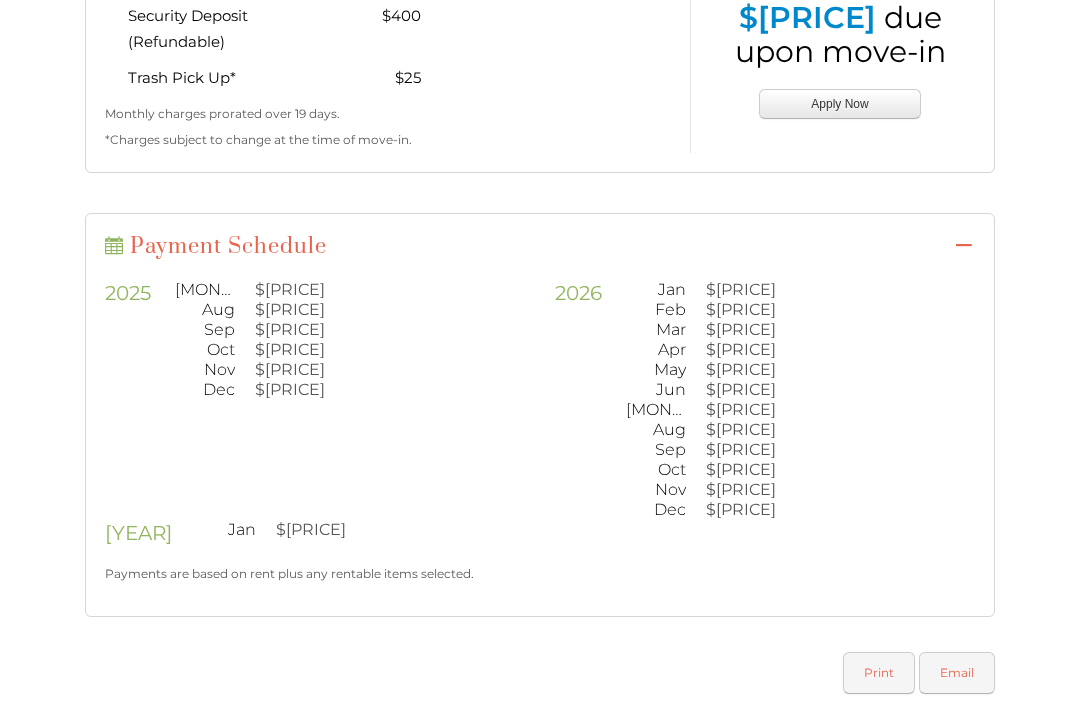 scroll, scrollTop: 934, scrollLeft: 0, axis: vertical 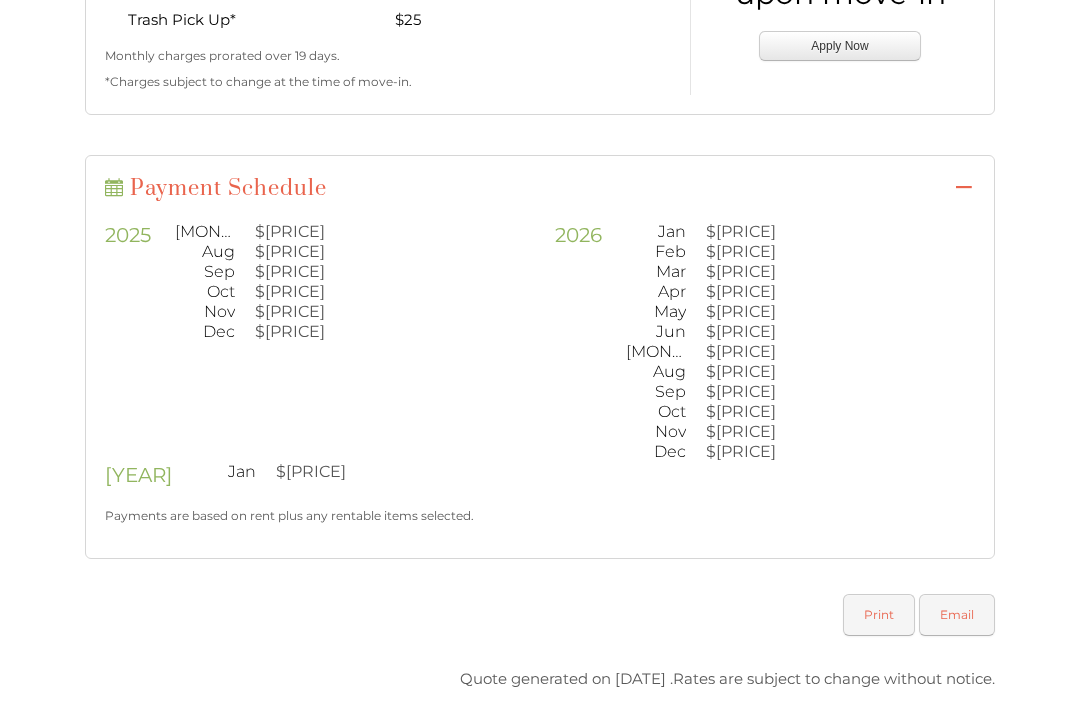 click on "Skip Navigation
Call us :   (813) 570-8014
Apartment 6104  Lease Information
Floor Plan:
1 bedroom / 1 bathroom
764   Sq.Ft.
A3 Change
× Close × 6" at bounding box center [540, -581] 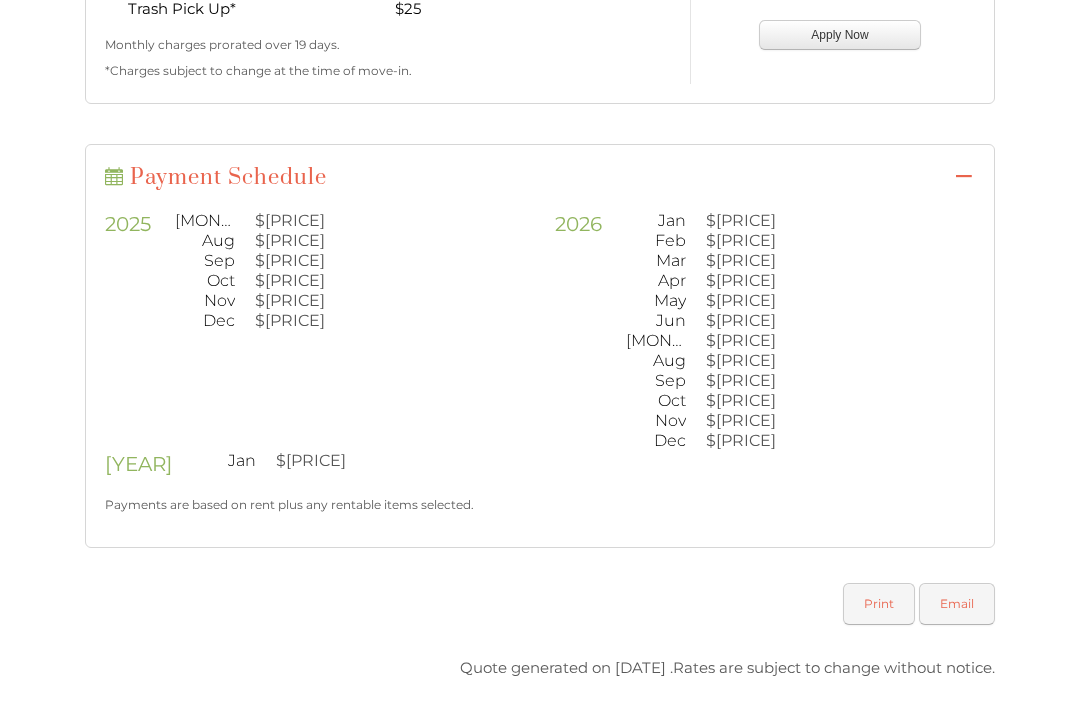 scroll, scrollTop: 947, scrollLeft: 0, axis: vertical 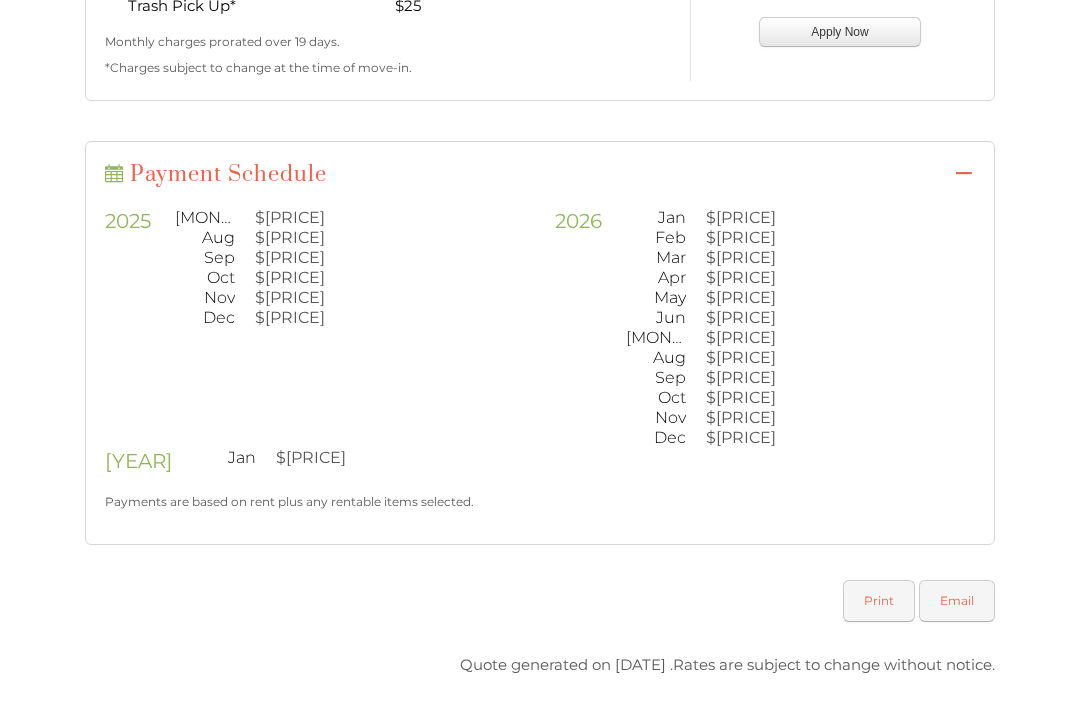 click on "Skip Navigation
Call us :   (813) 570-8014
Apartment 6104  Lease Information
Floor Plan:
1 bedroom / 1 bathroom
764   Sq.Ft.
A3 Change
× Close × 6" at bounding box center [540, -594] 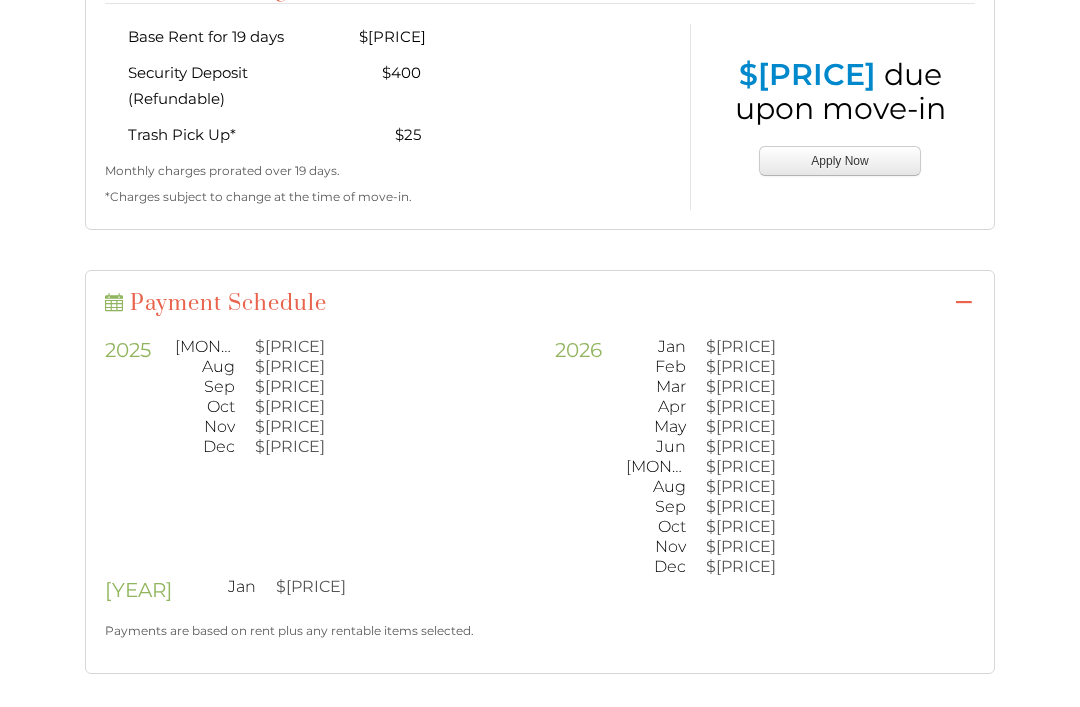 scroll, scrollTop: 815, scrollLeft: 0, axis: vertical 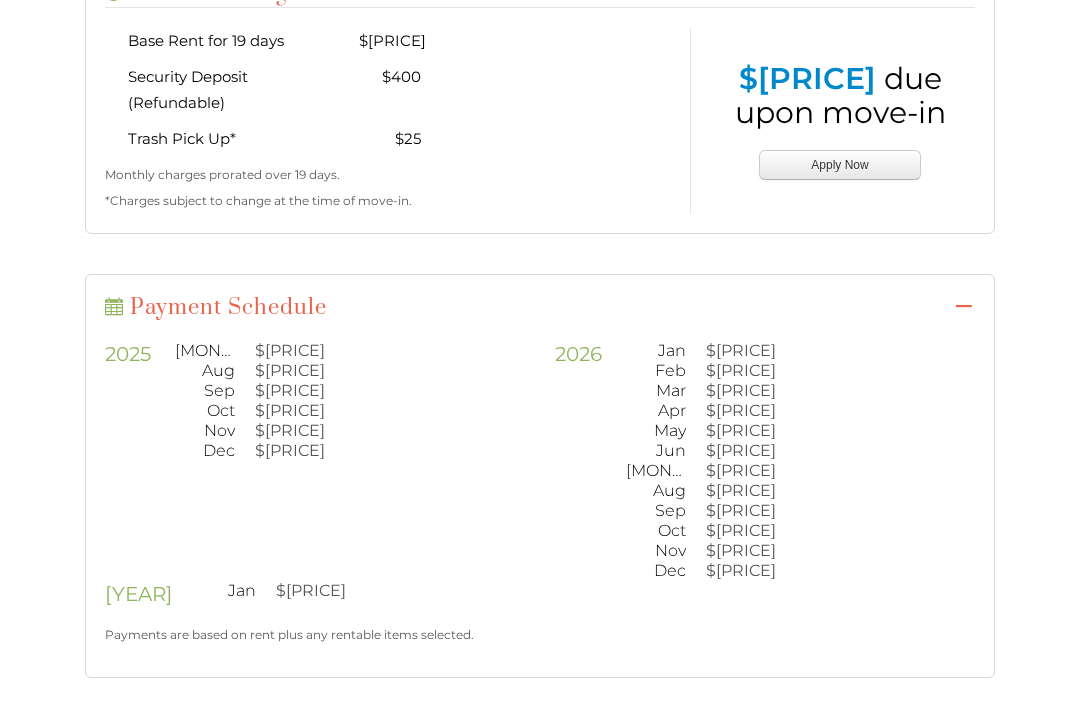 click on "Apply Now" at bounding box center [840, 165] 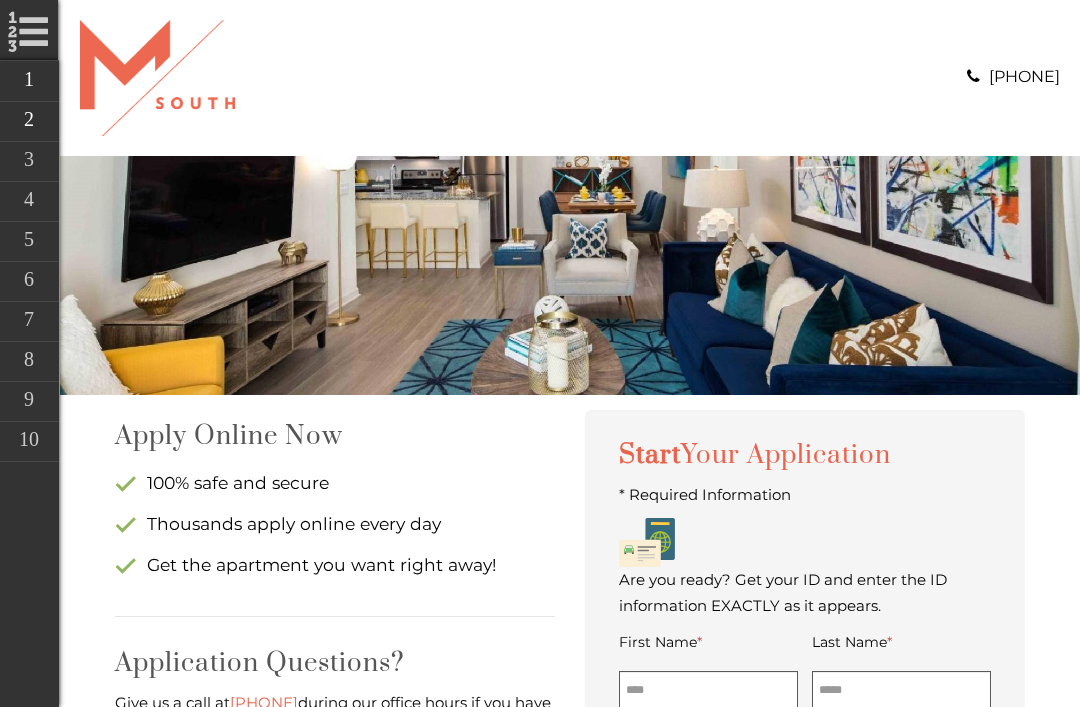 scroll, scrollTop: 6, scrollLeft: 0, axis: vertical 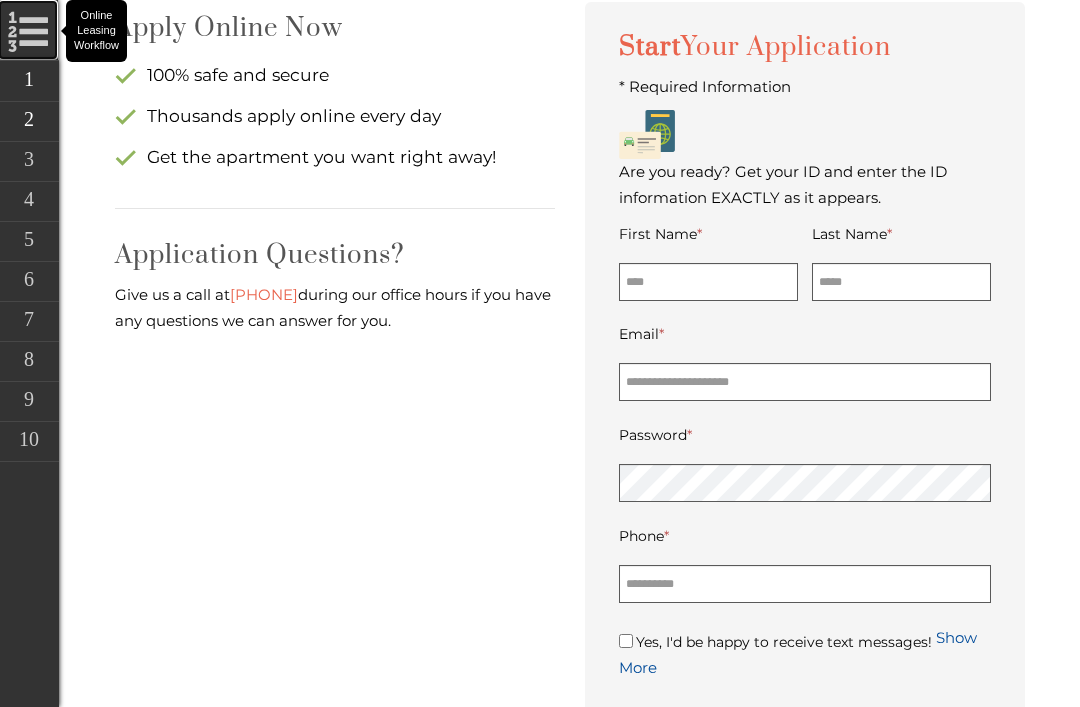 click on "Online Leasing Workflow" at bounding box center [28, 30] 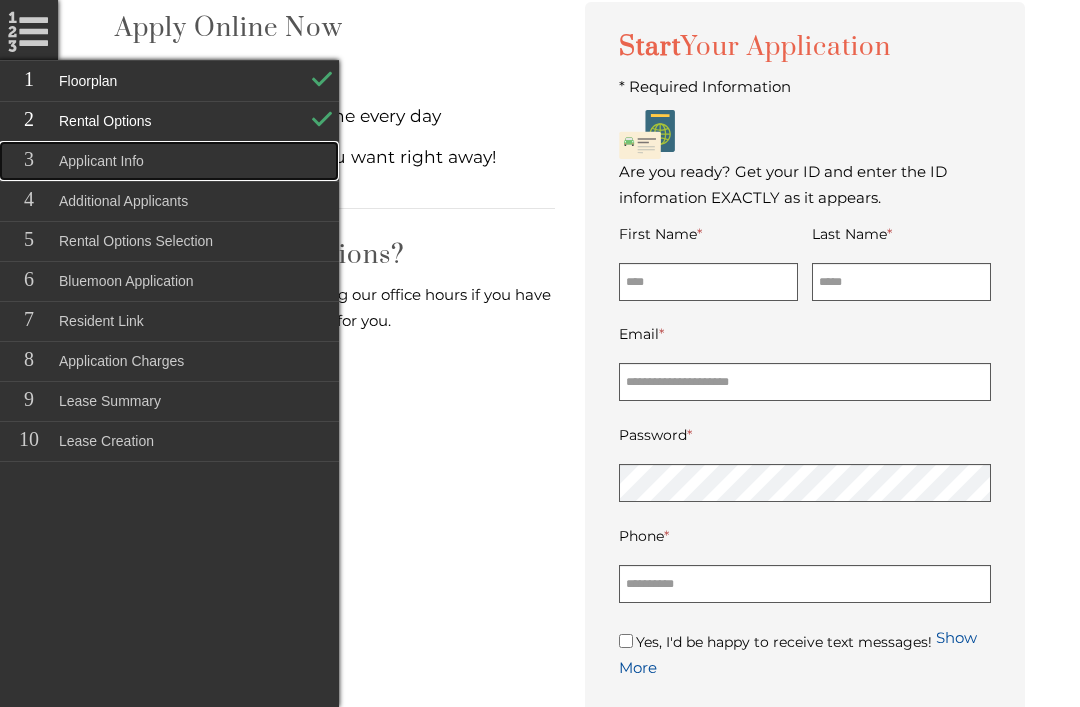 click on "Applicant Info" at bounding box center (169, 161) 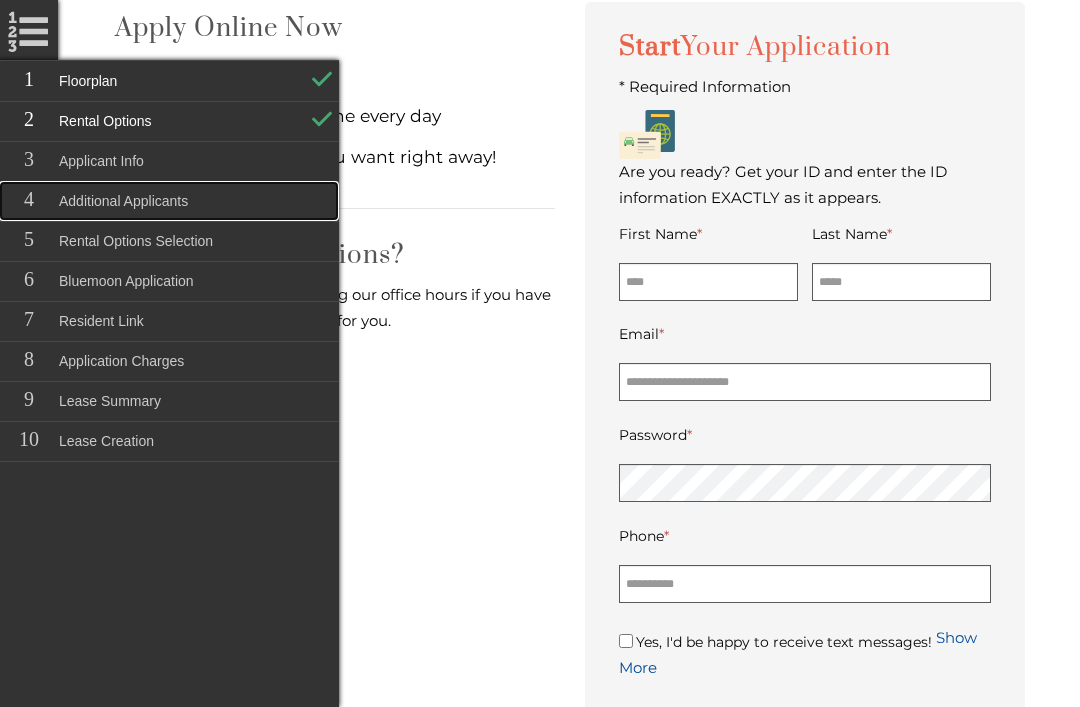 click on "Additional Applicants" at bounding box center (169, 201) 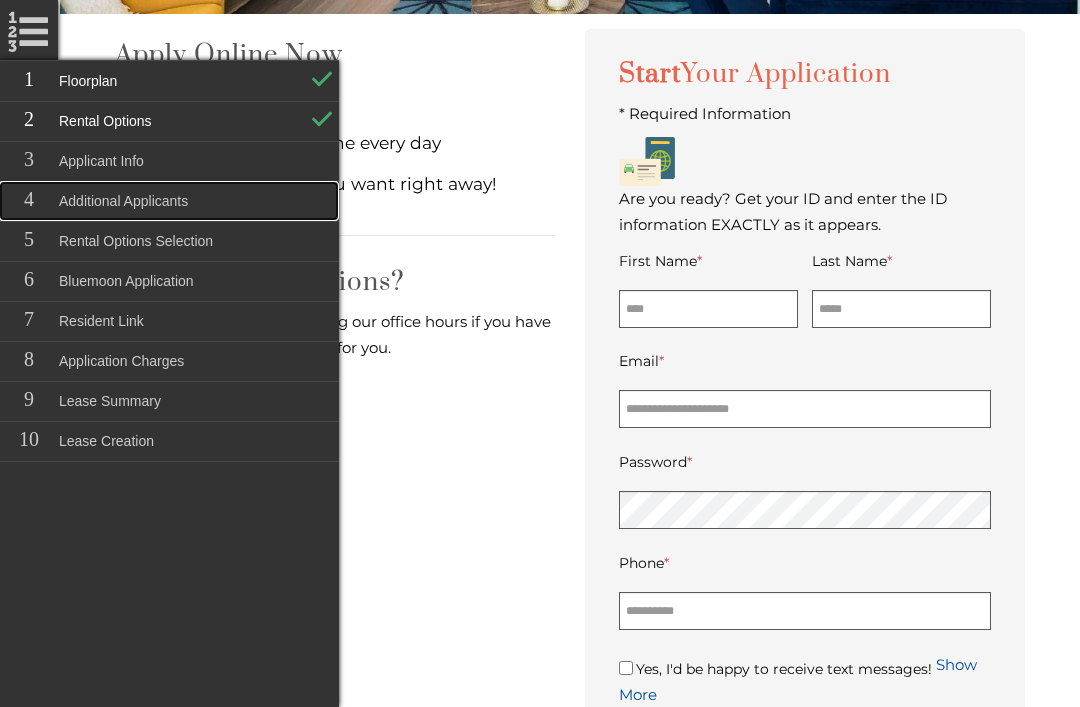 scroll, scrollTop: 380, scrollLeft: 0, axis: vertical 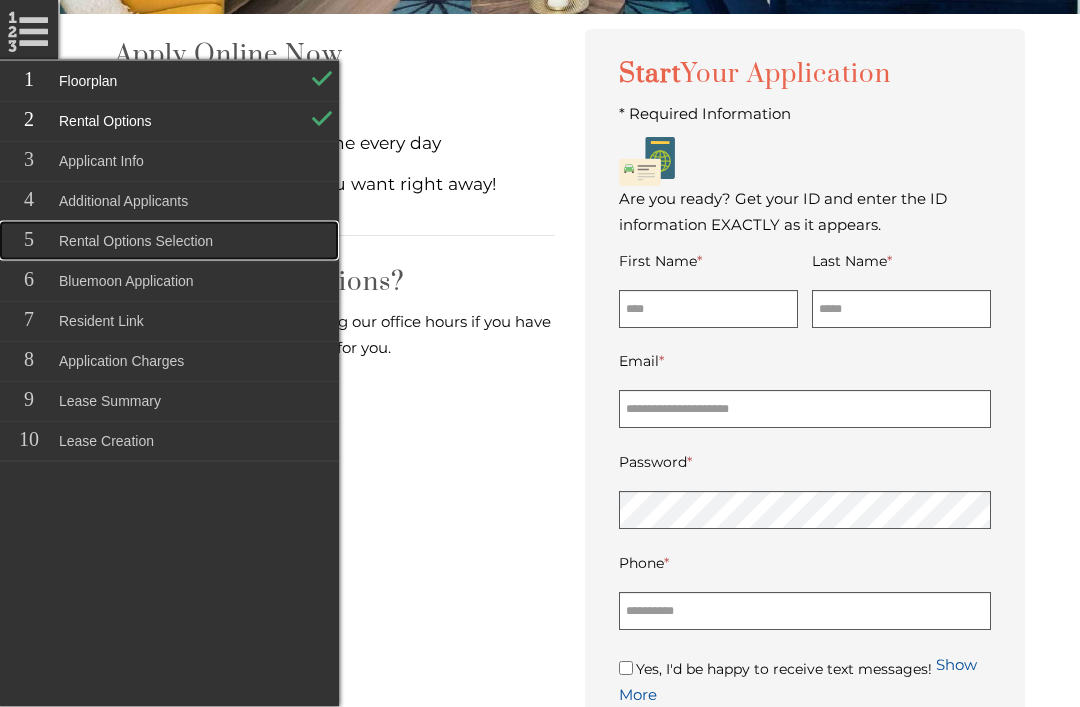 click on "Rental Options Selection" at bounding box center [169, 241] 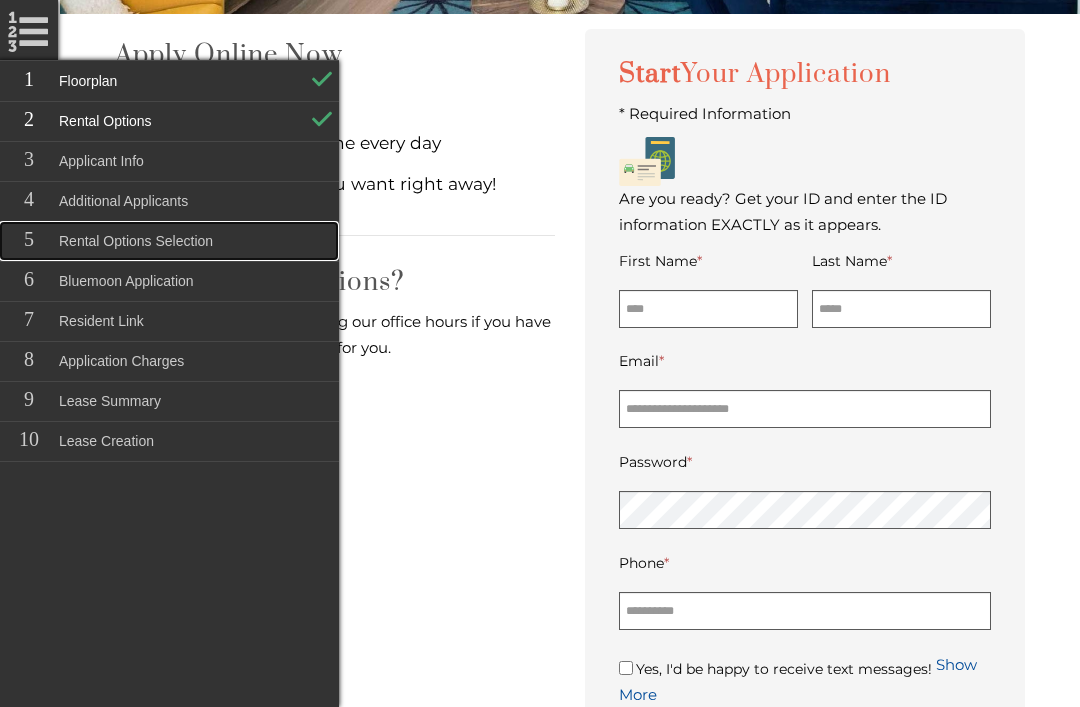 click on "Rental Options Selection" at bounding box center (169, 241) 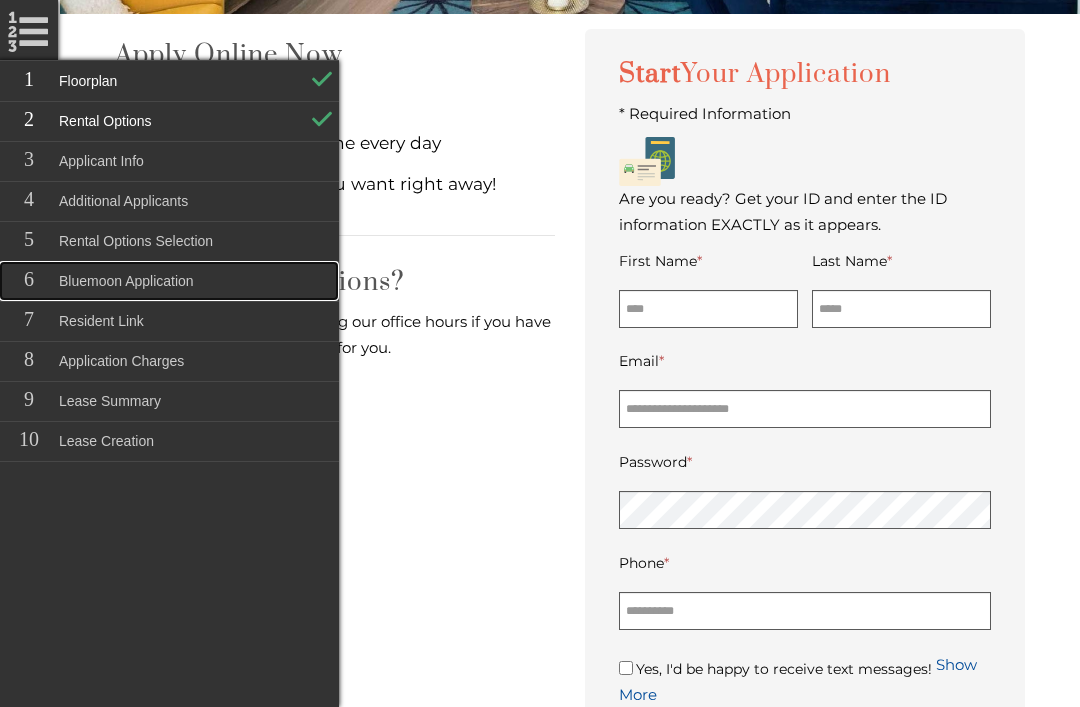 click on "Bluemoon Application" at bounding box center [169, 281] 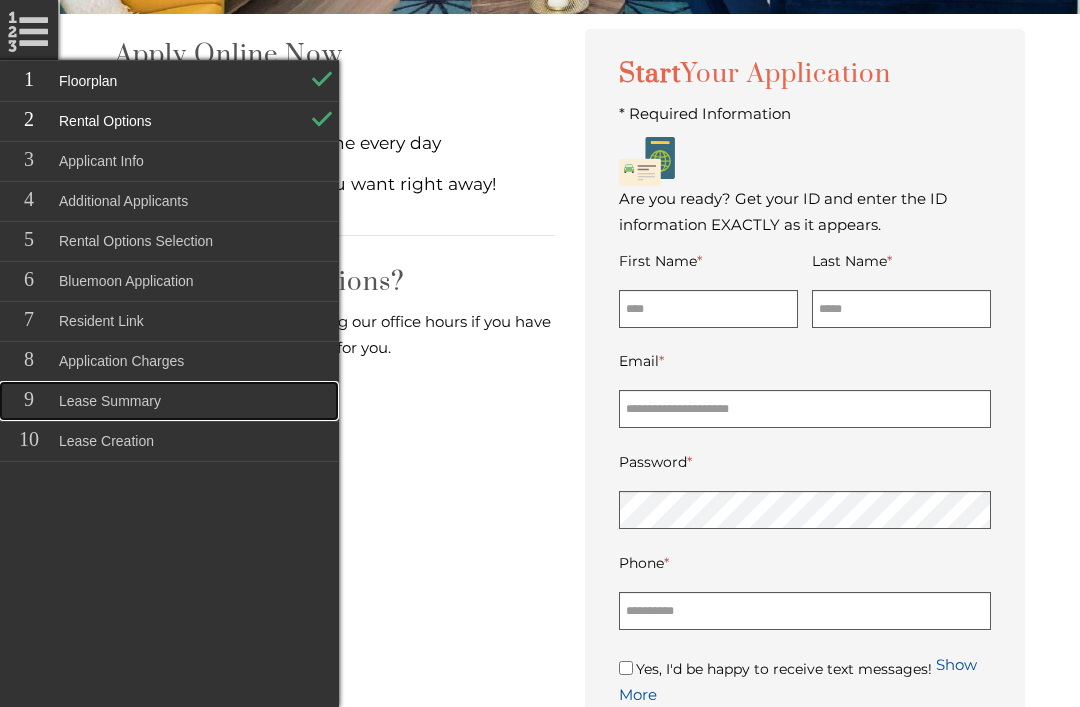 click on "Lease Summary" at bounding box center [169, 401] 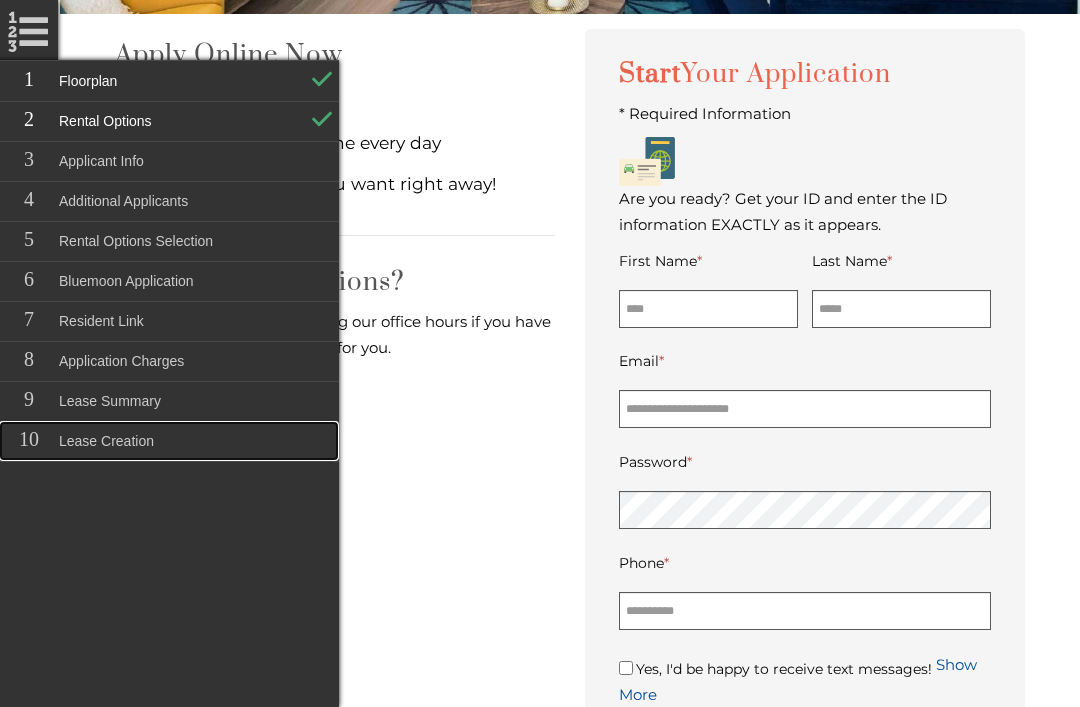 click on "Lease Creation" at bounding box center (169, 441) 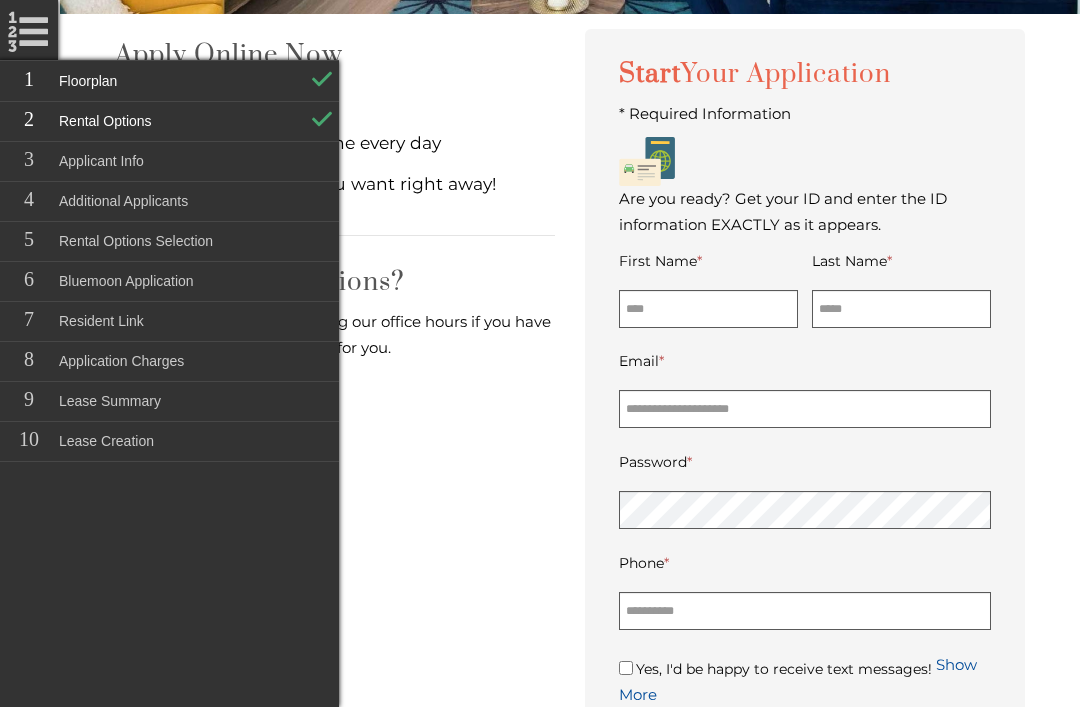 click on "Application Questions?" at bounding box center [335, 282] 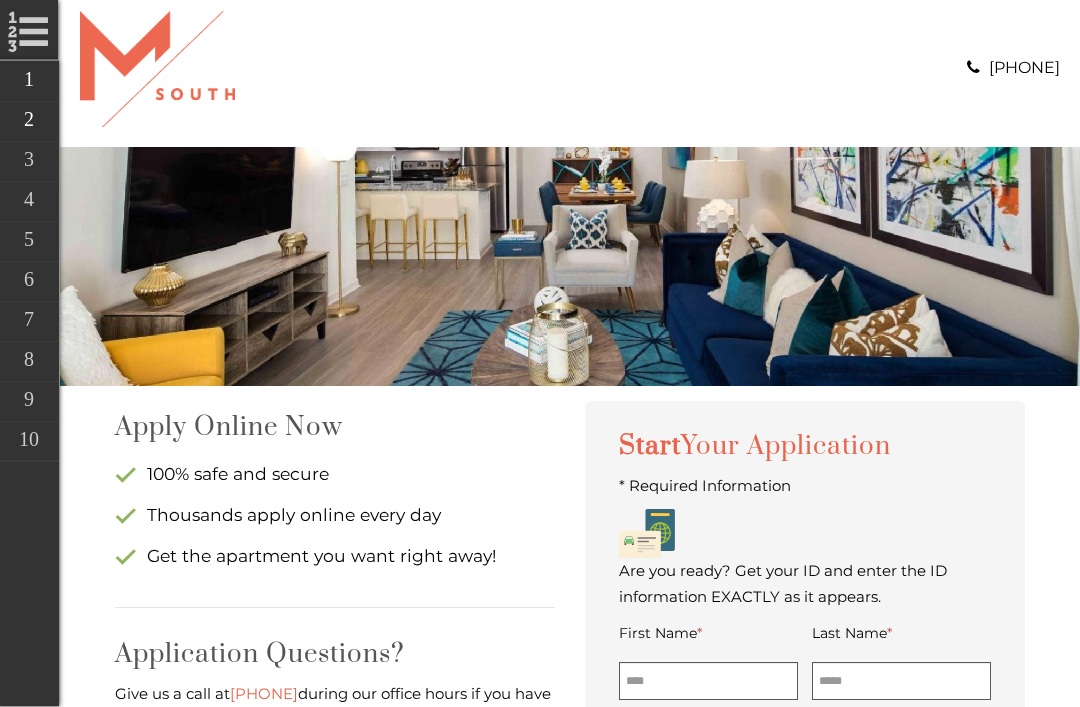 scroll, scrollTop: 0, scrollLeft: 0, axis: both 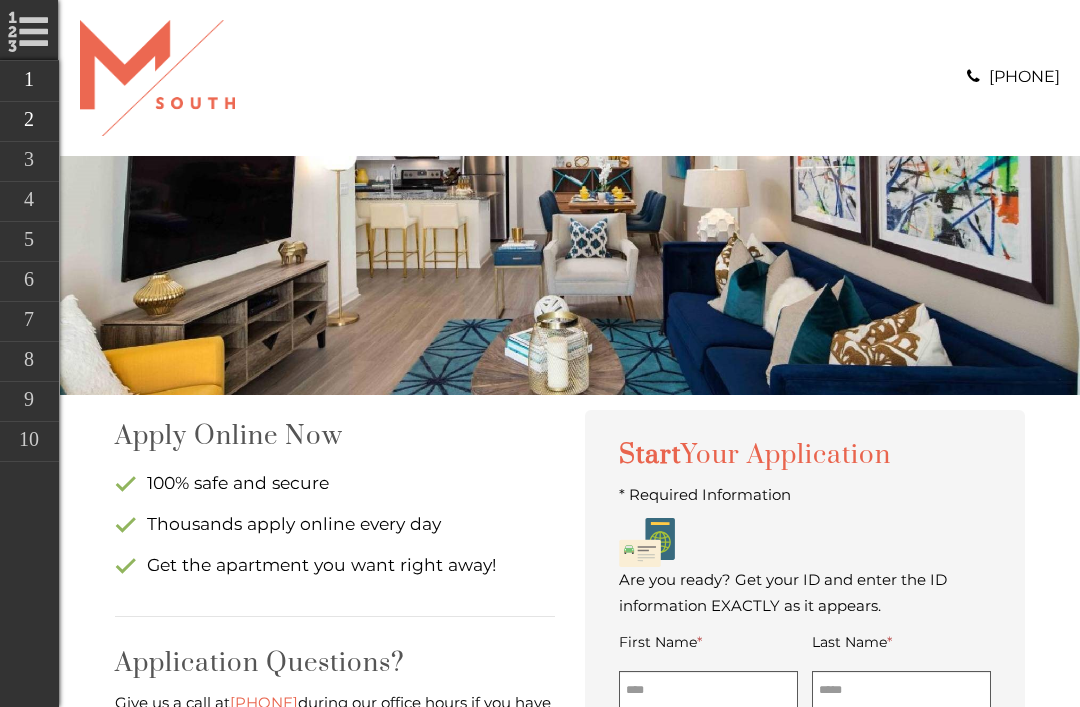 click at bounding box center [157, 78] 